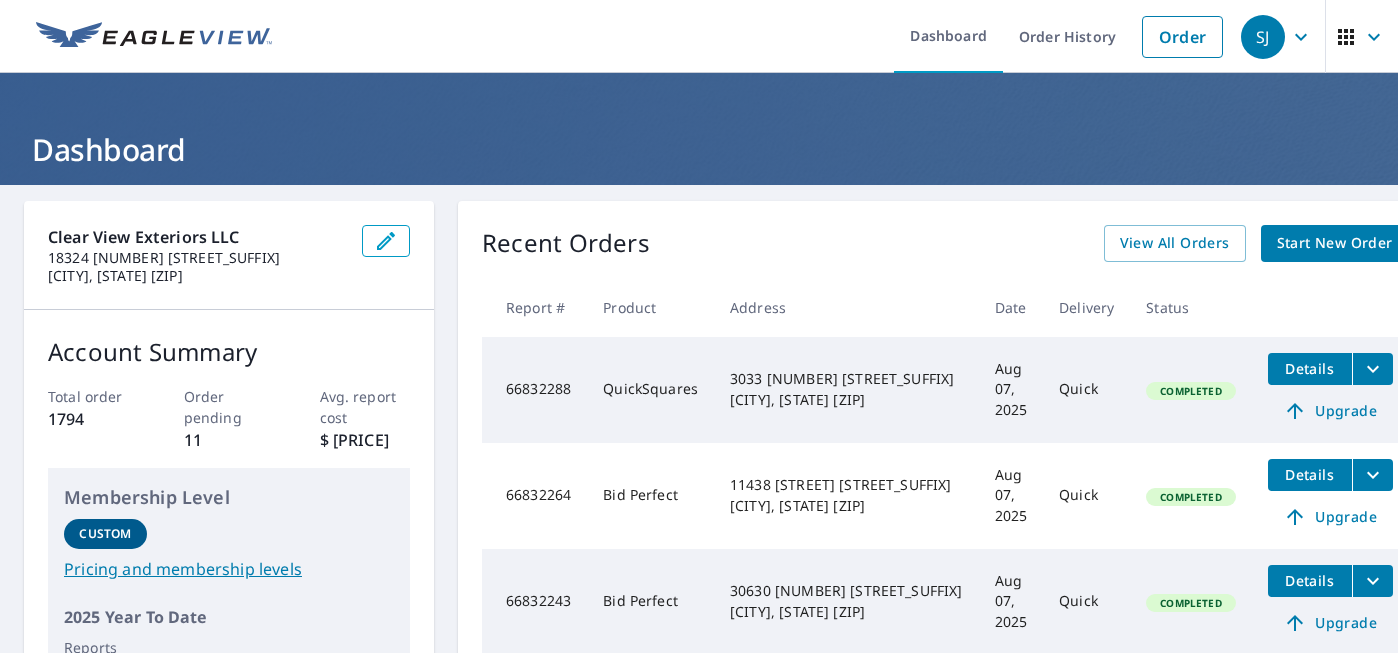 scroll, scrollTop: 0, scrollLeft: 0, axis: both 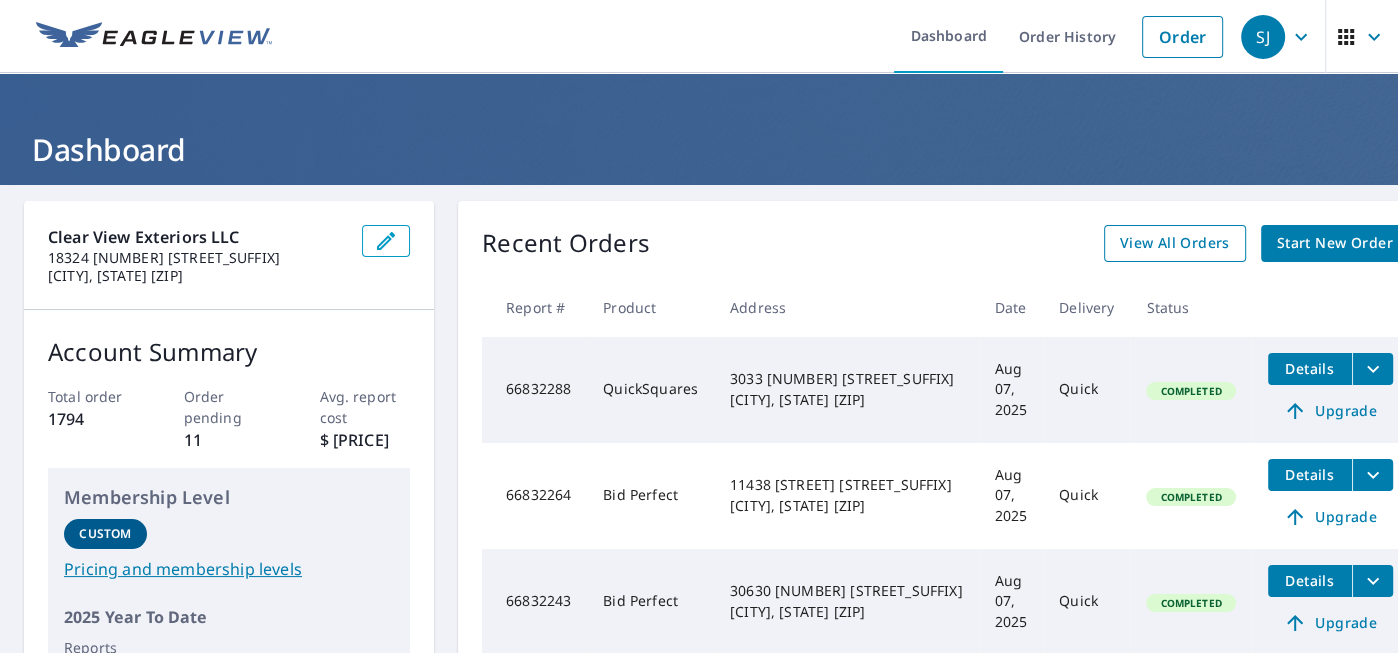 click on "View All Orders" at bounding box center (1175, 243) 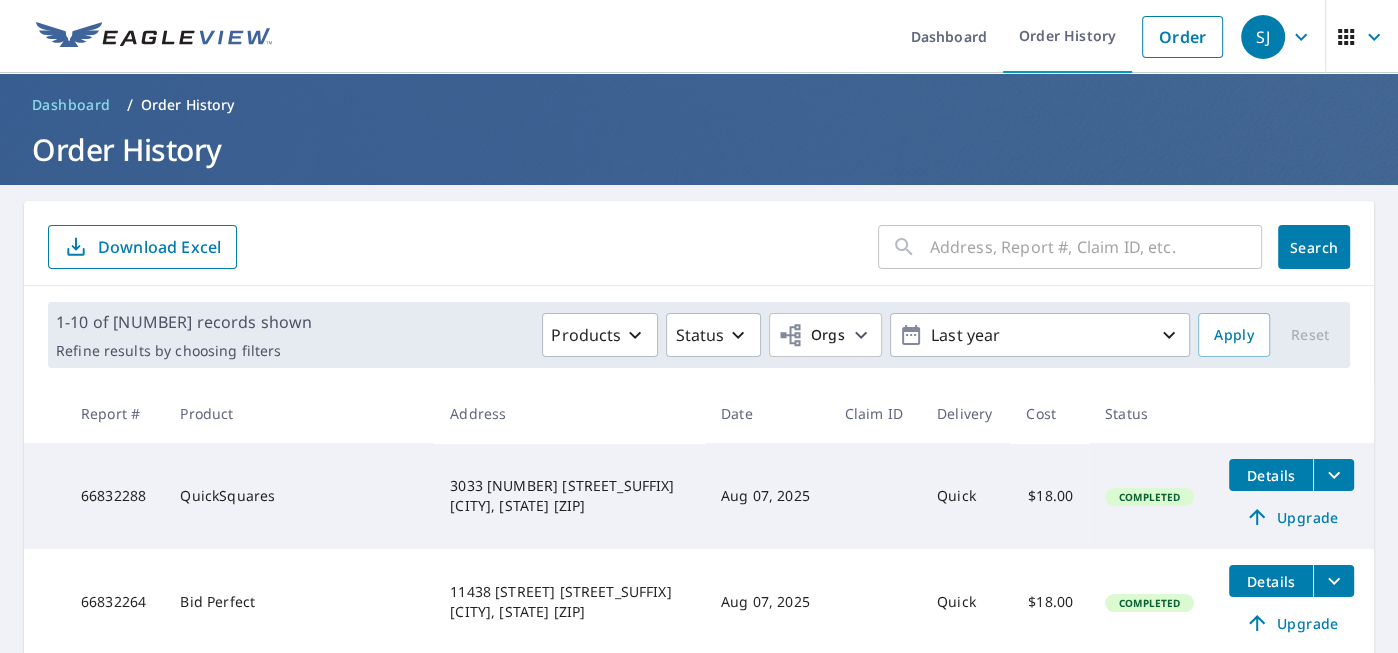 click at bounding box center [1096, 247] 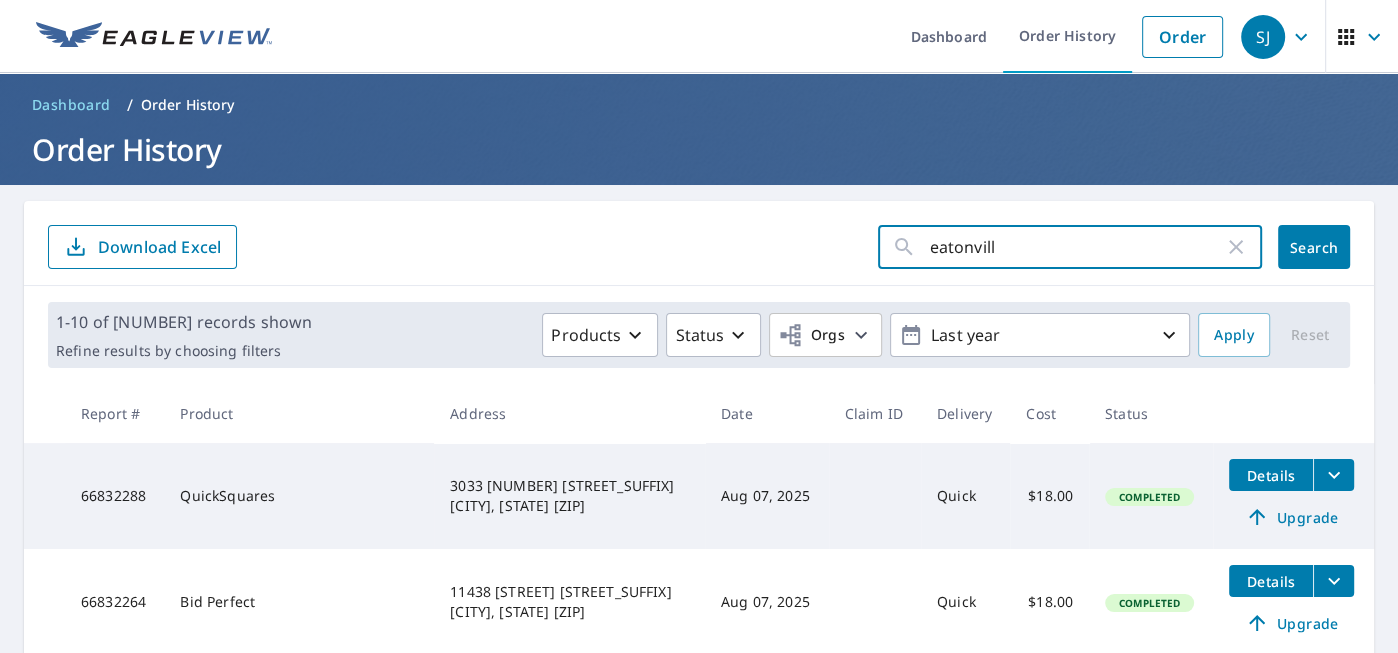type on "eatonville" 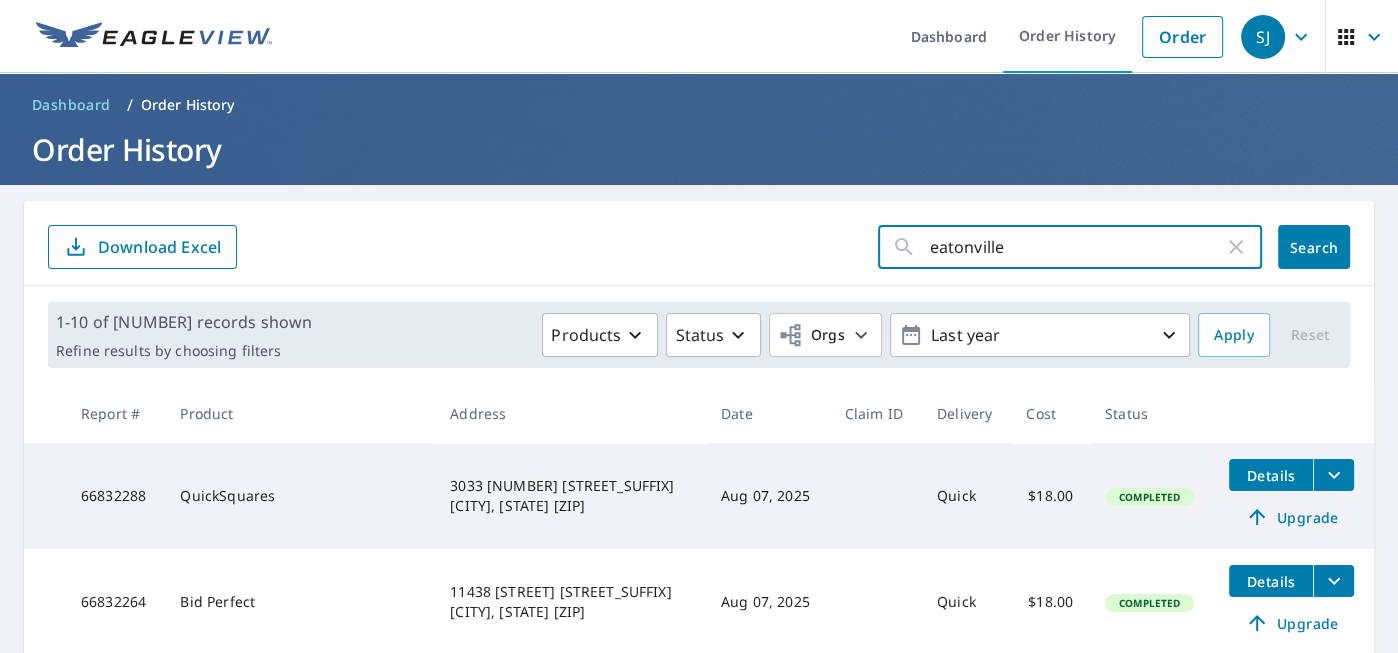 click on "Search" 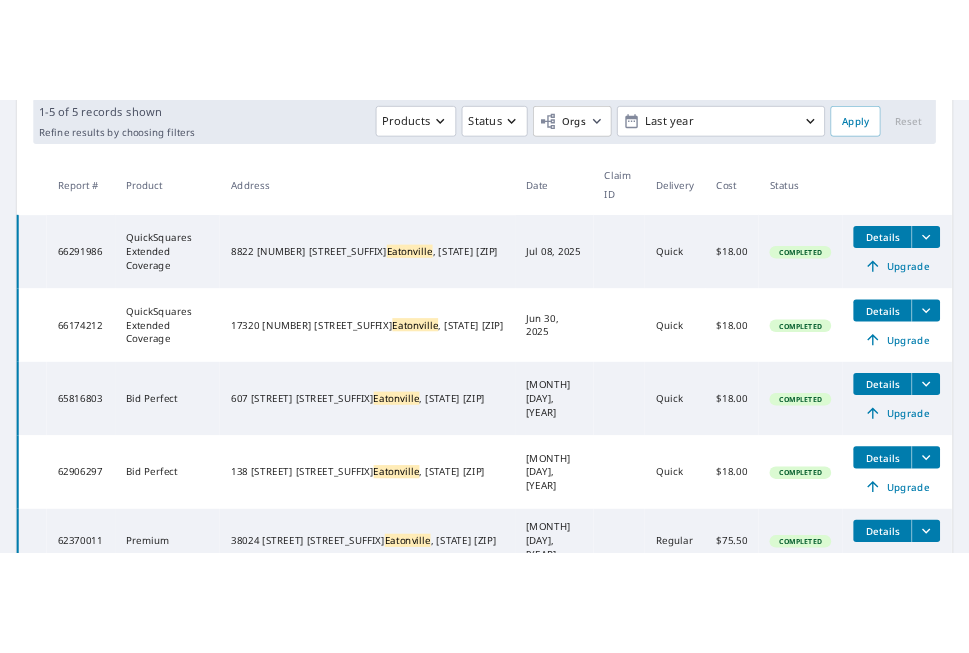 scroll, scrollTop: 351, scrollLeft: 0, axis: vertical 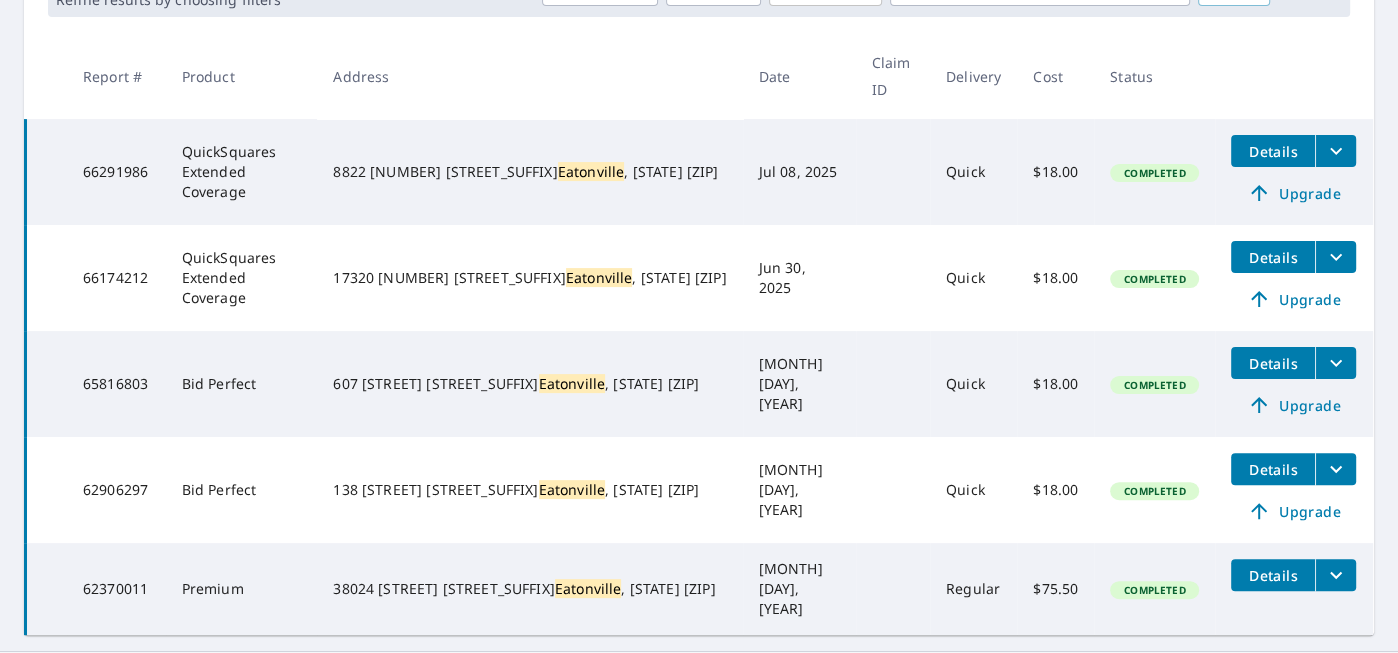 click 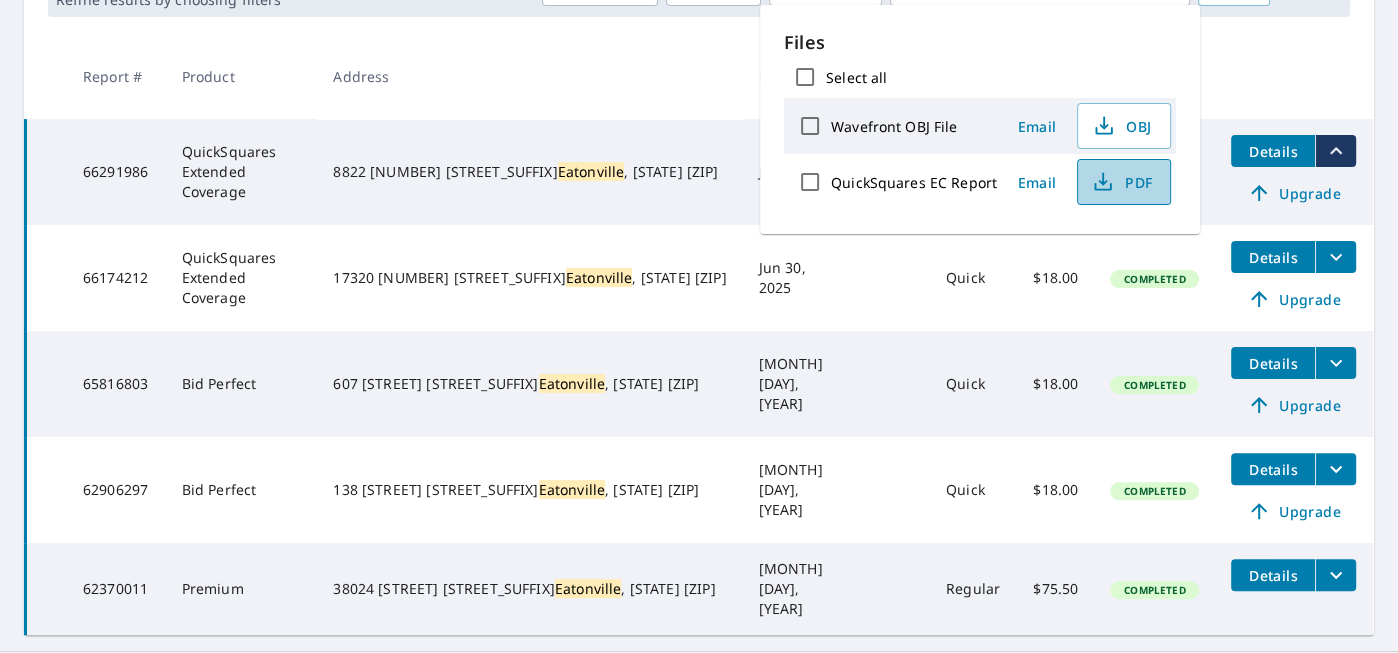 click on "PDF" at bounding box center (1122, 182) 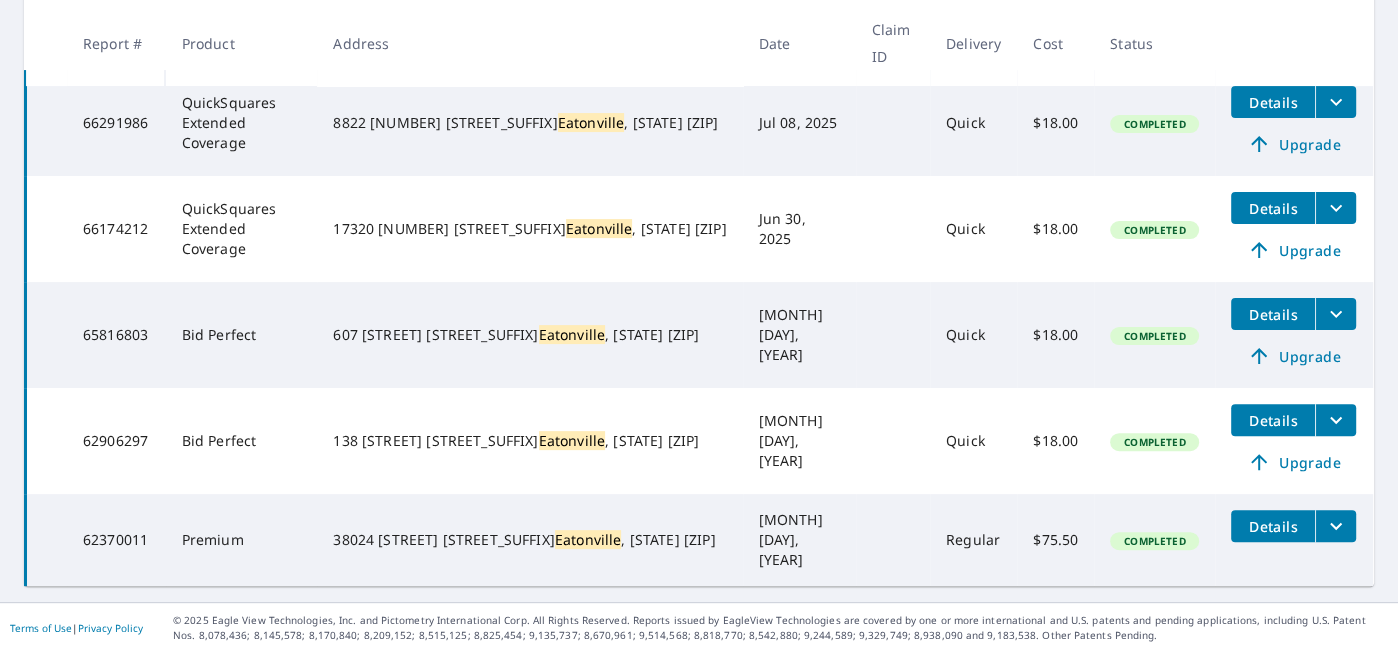 scroll, scrollTop: 351, scrollLeft: 0, axis: vertical 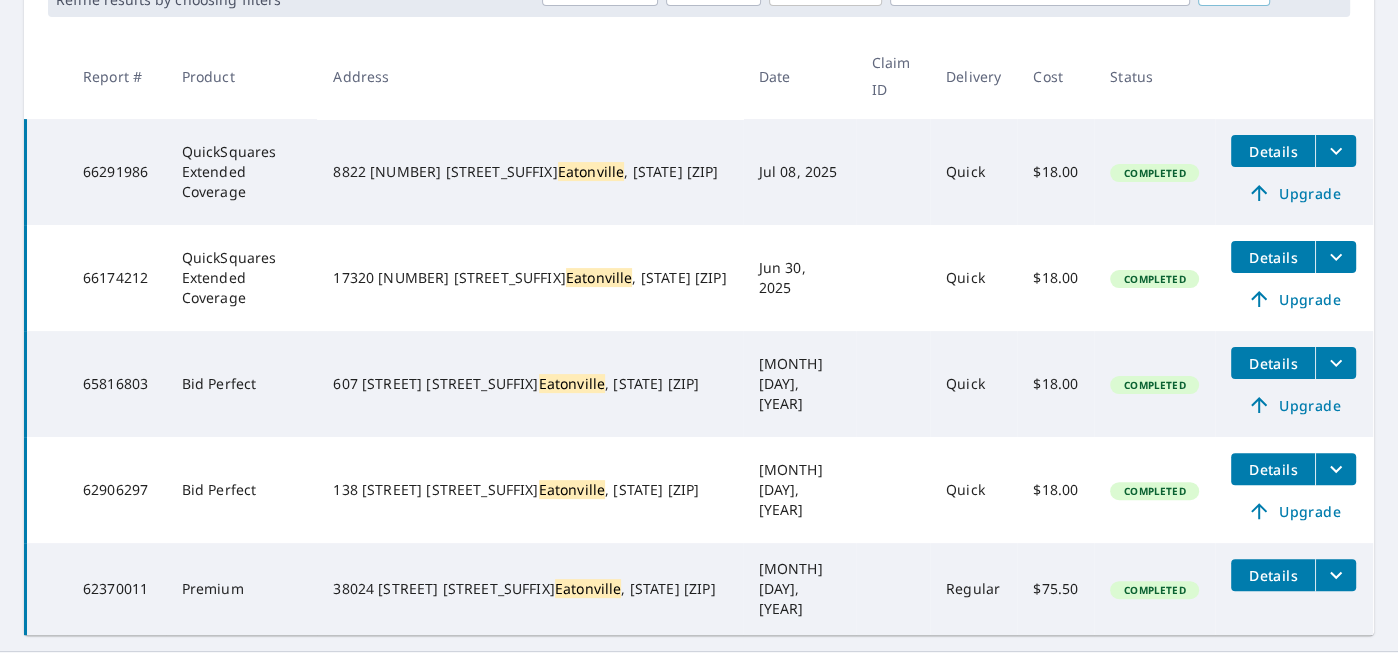 click at bounding box center [1335, 151] 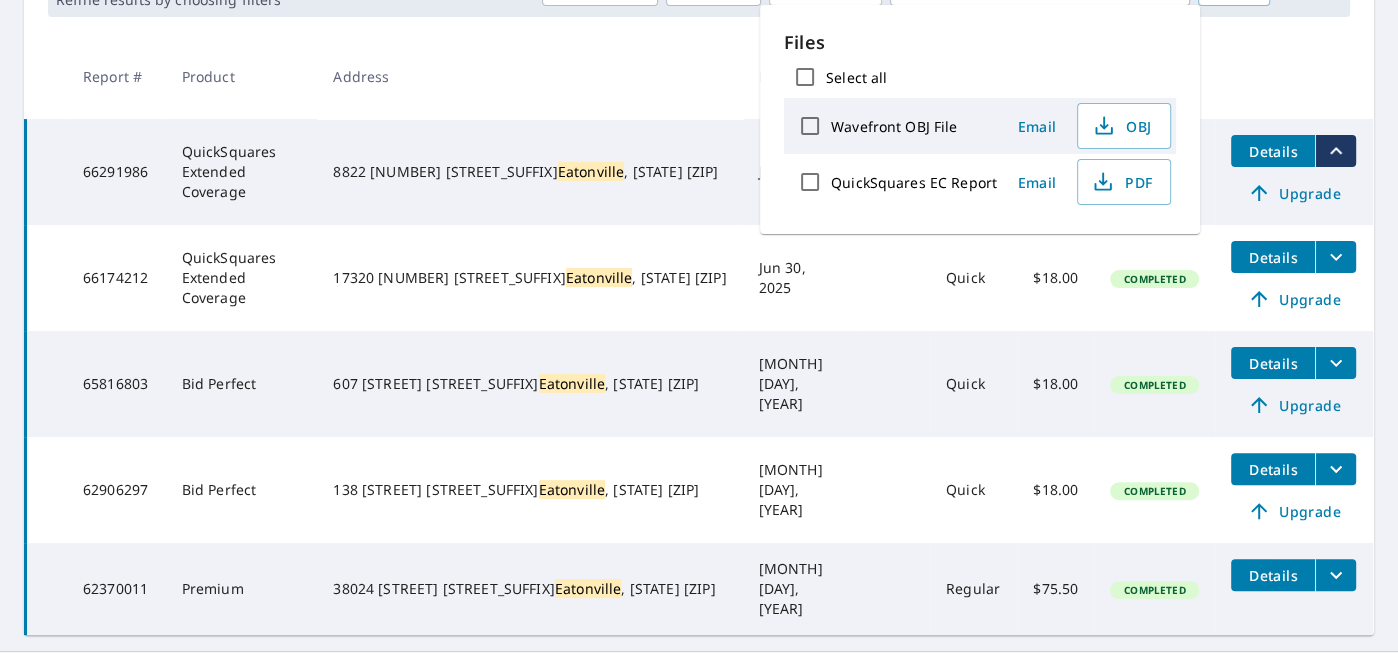 click at bounding box center (1335, 151) 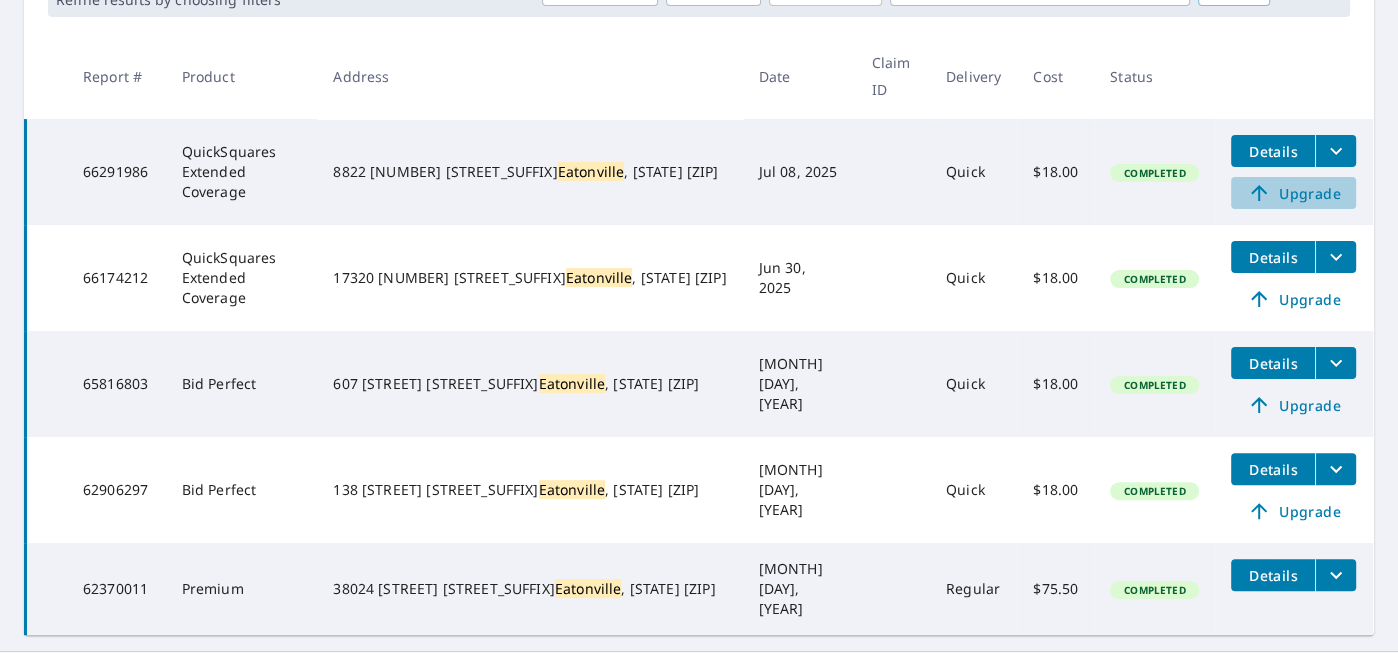 click on "Upgrade" at bounding box center (1293, 193) 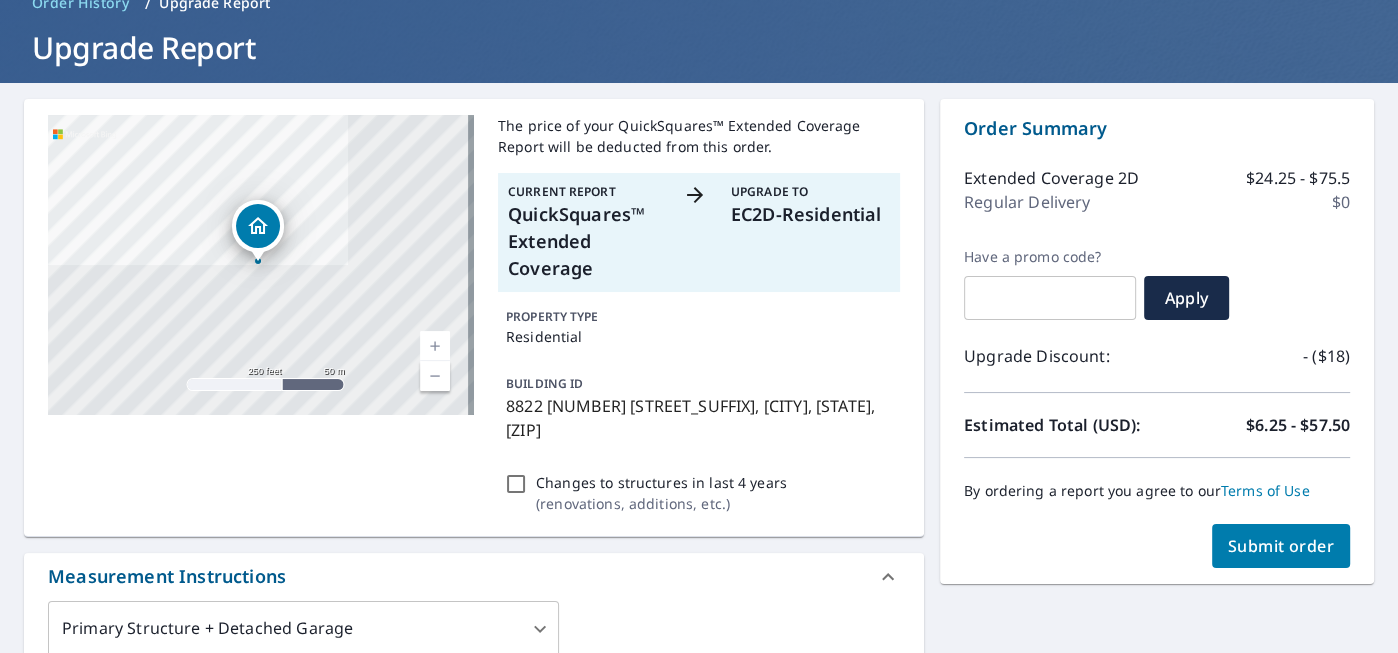 scroll, scrollTop: 100, scrollLeft: 0, axis: vertical 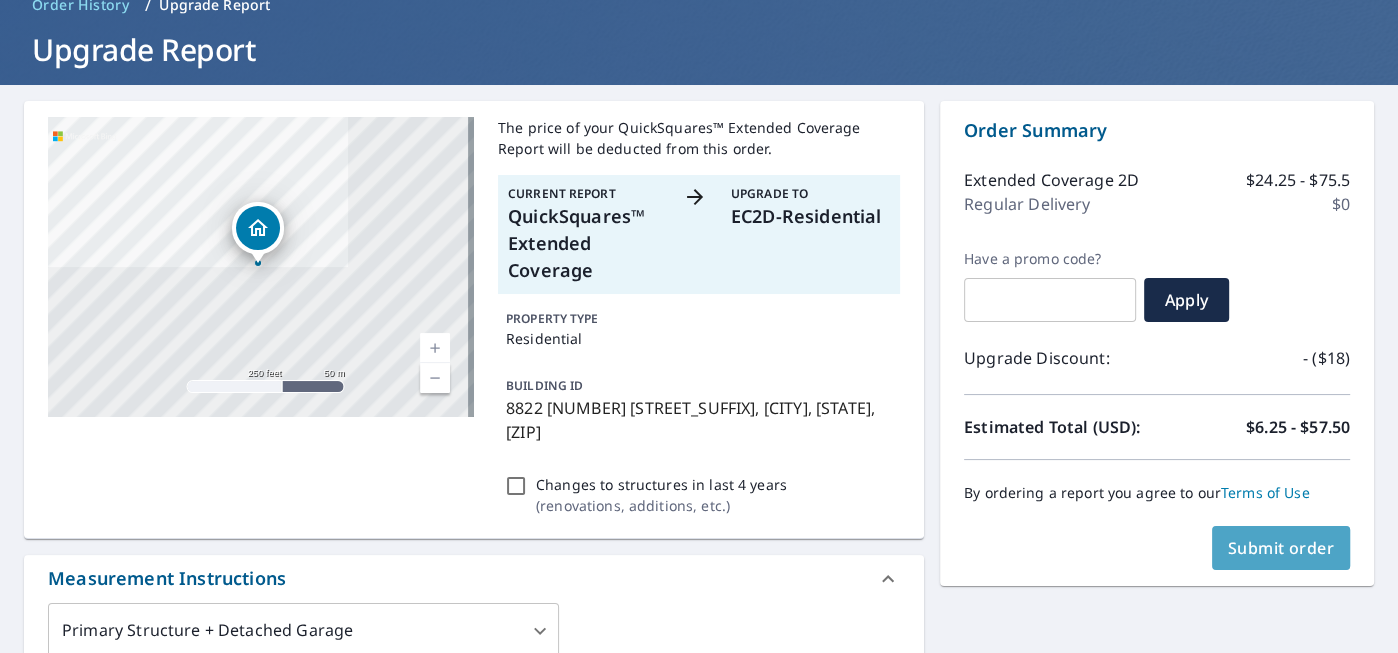 click on "Submit order" at bounding box center [1281, 548] 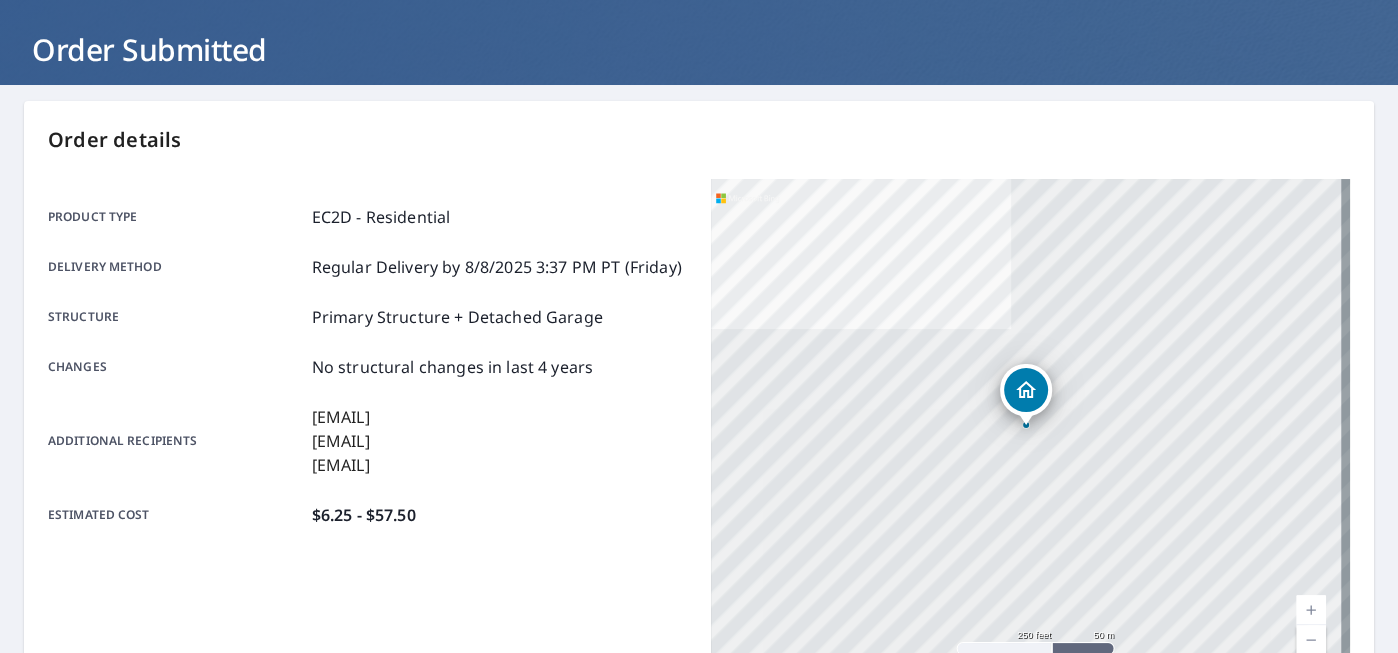 scroll, scrollTop: 522, scrollLeft: 0, axis: vertical 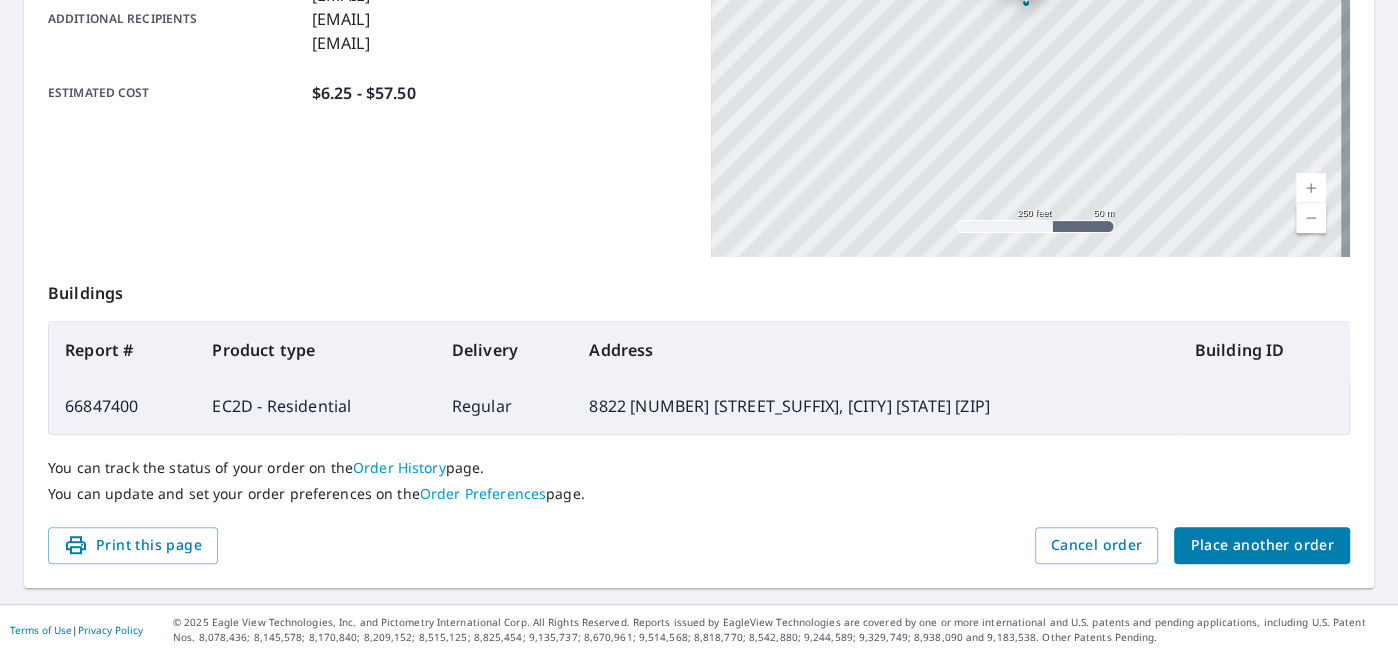 click on "Place another order" at bounding box center (1262, 545) 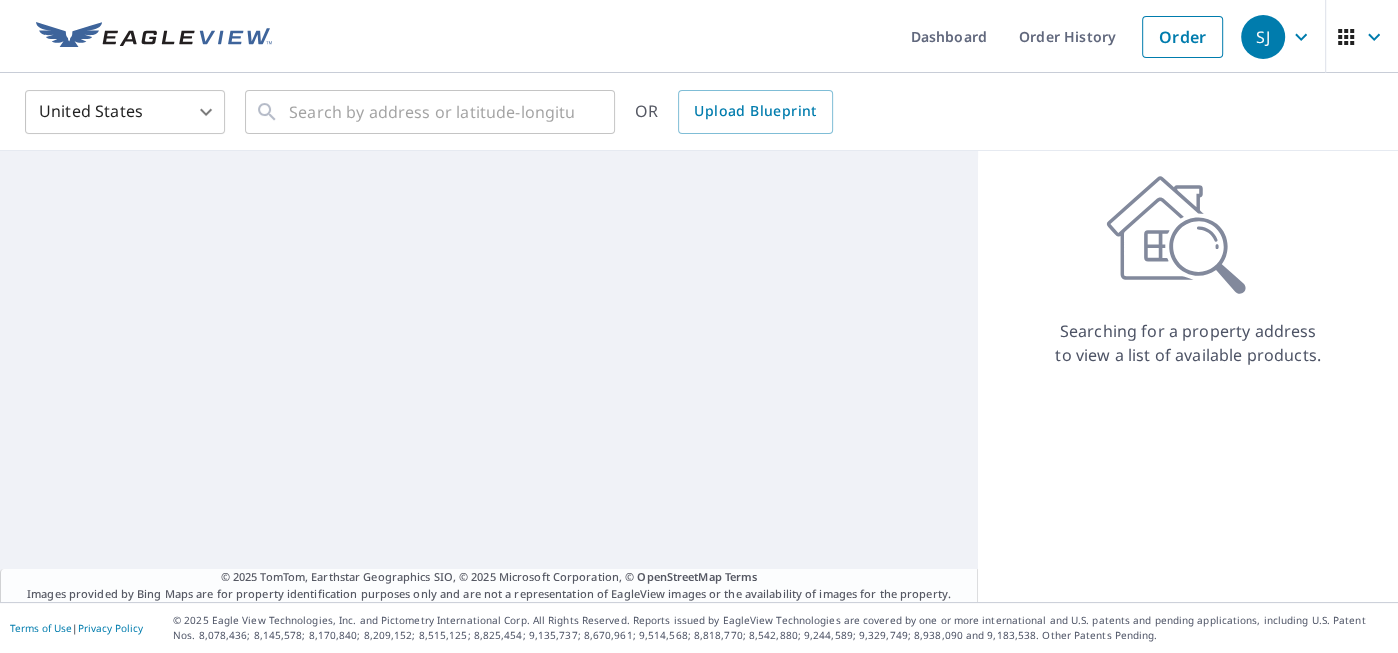scroll, scrollTop: 0, scrollLeft: 0, axis: both 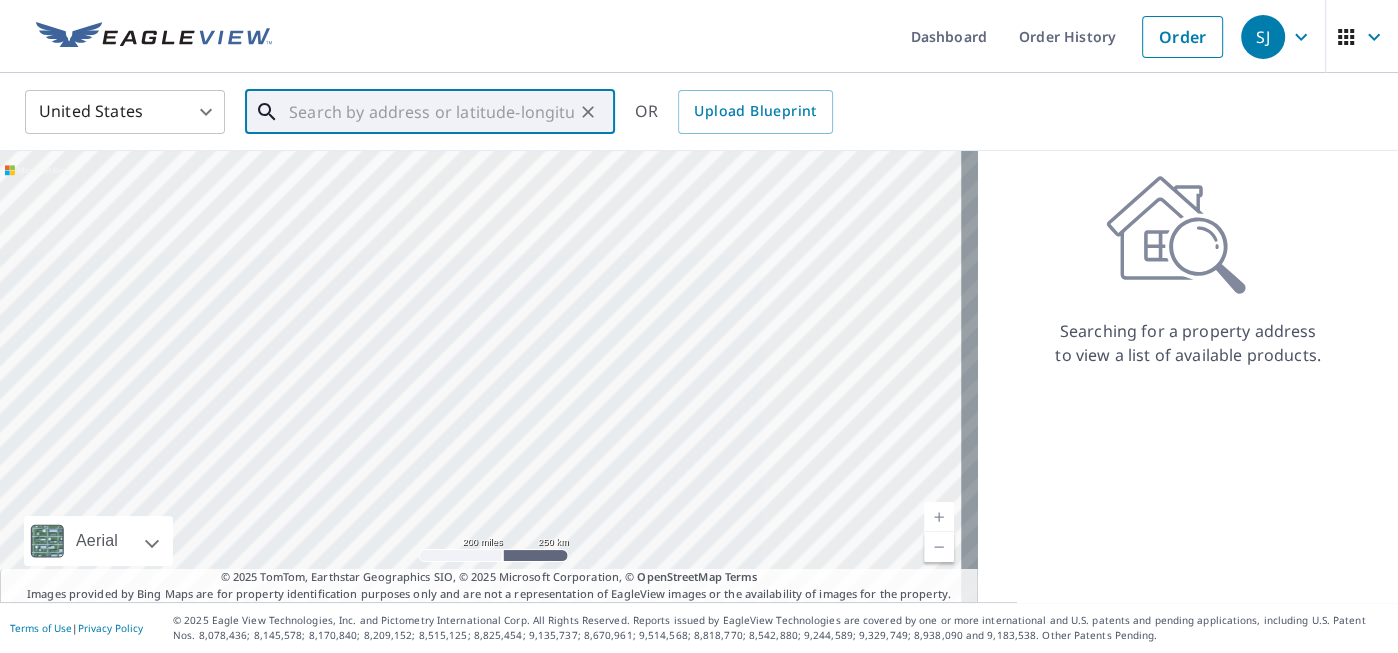 click at bounding box center (431, 112) 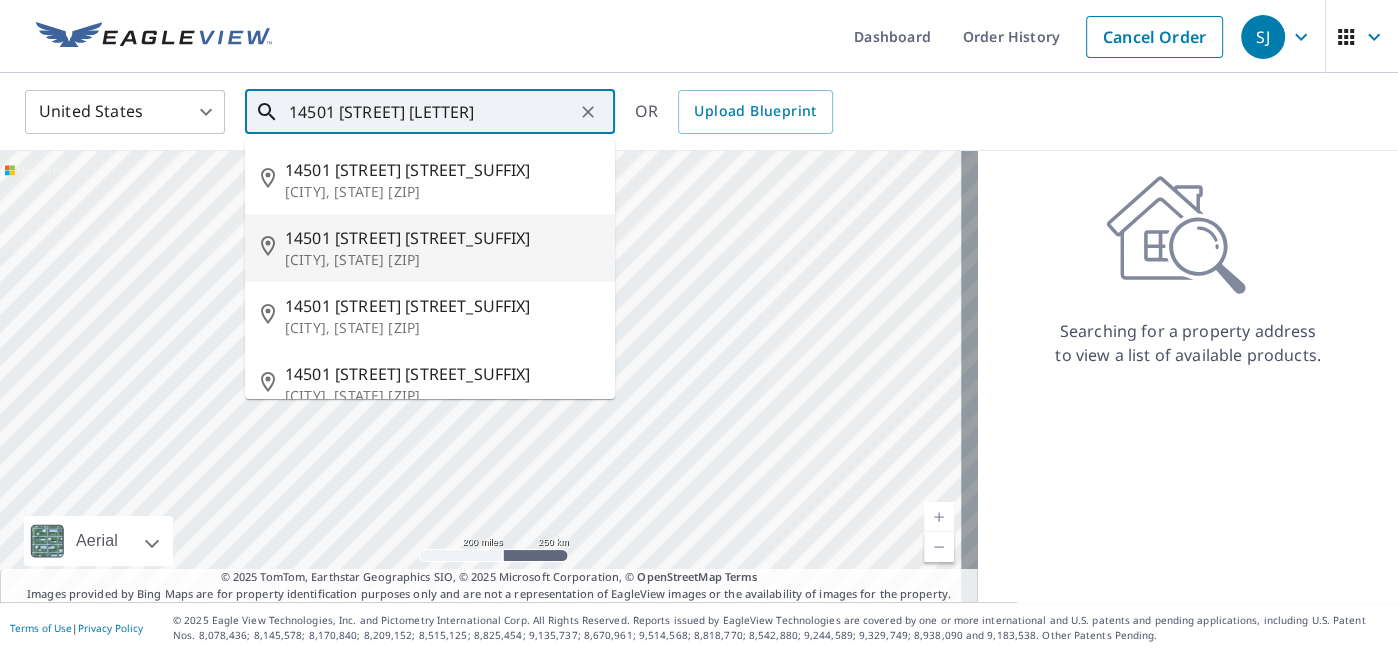 click on "14501 [STREET] [STREET_SUFFIX] [CITY], [STATE] [ZIP]" at bounding box center (430, 248) 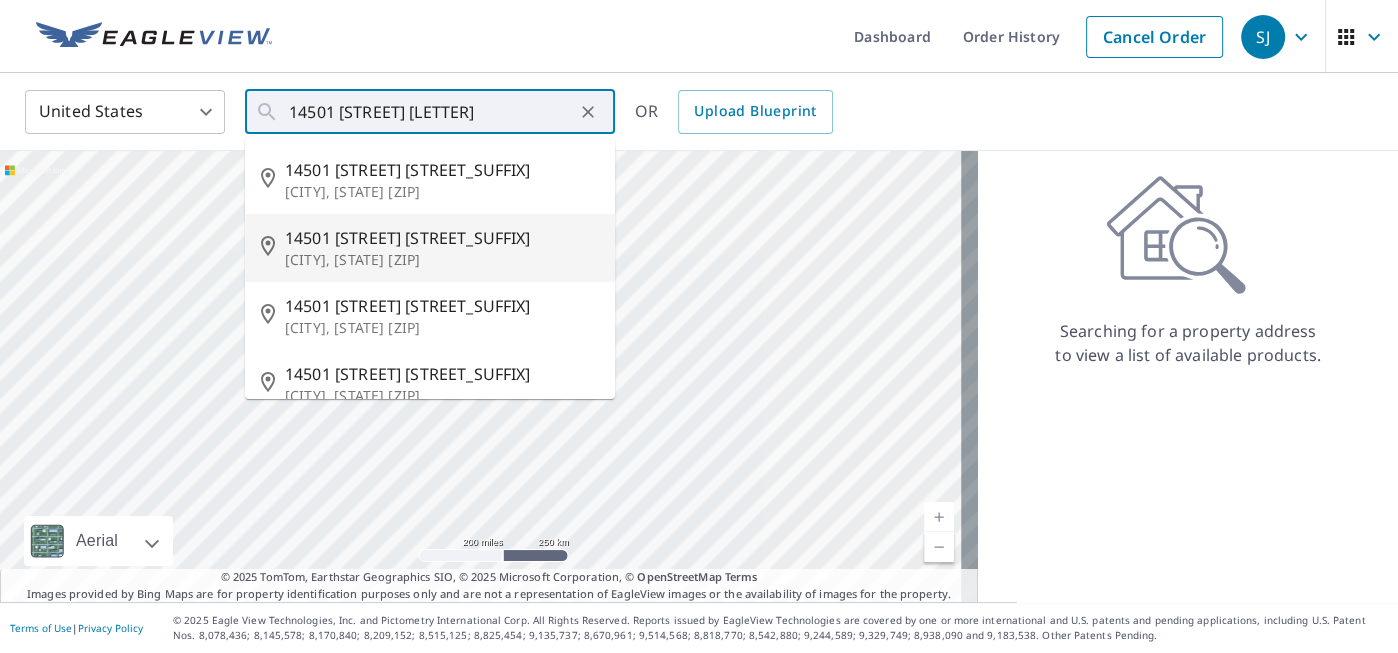 type on "14501 [STREET] [STREET_SUFFIX] [CITY], [STATE] [ZIP]" 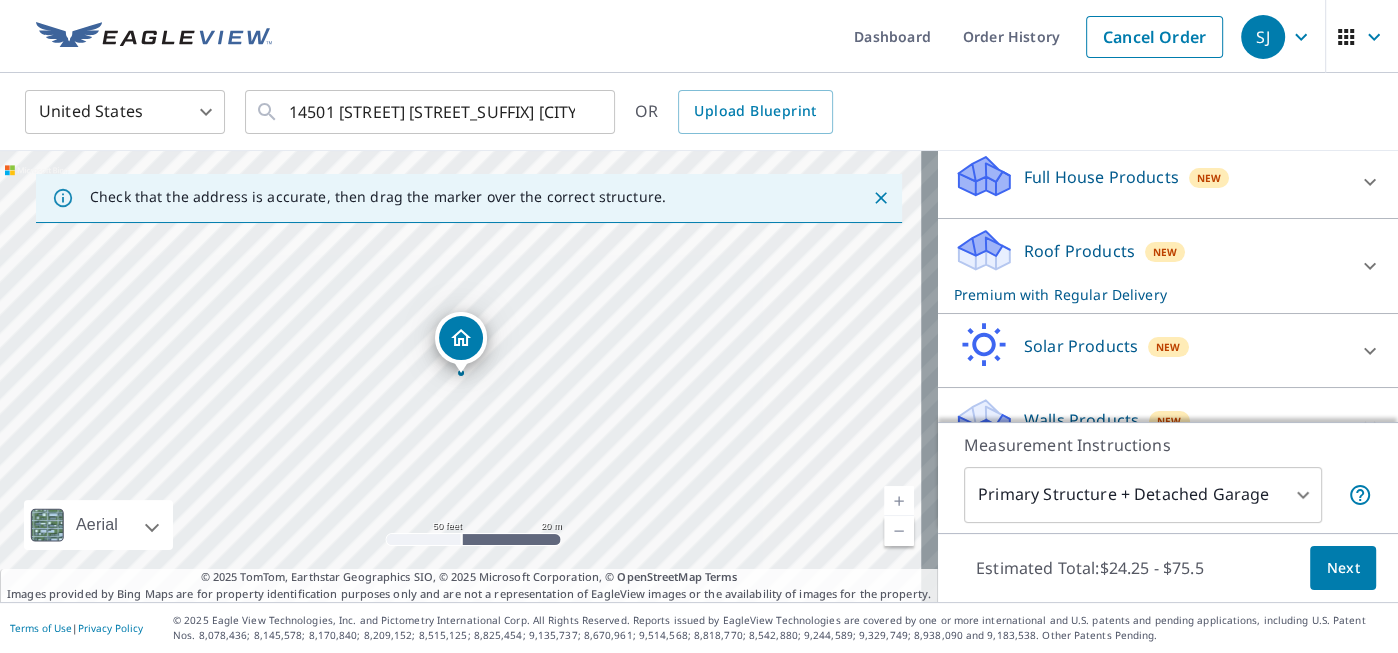 scroll, scrollTop: 239, scrollLeft: 0, axis: vertical 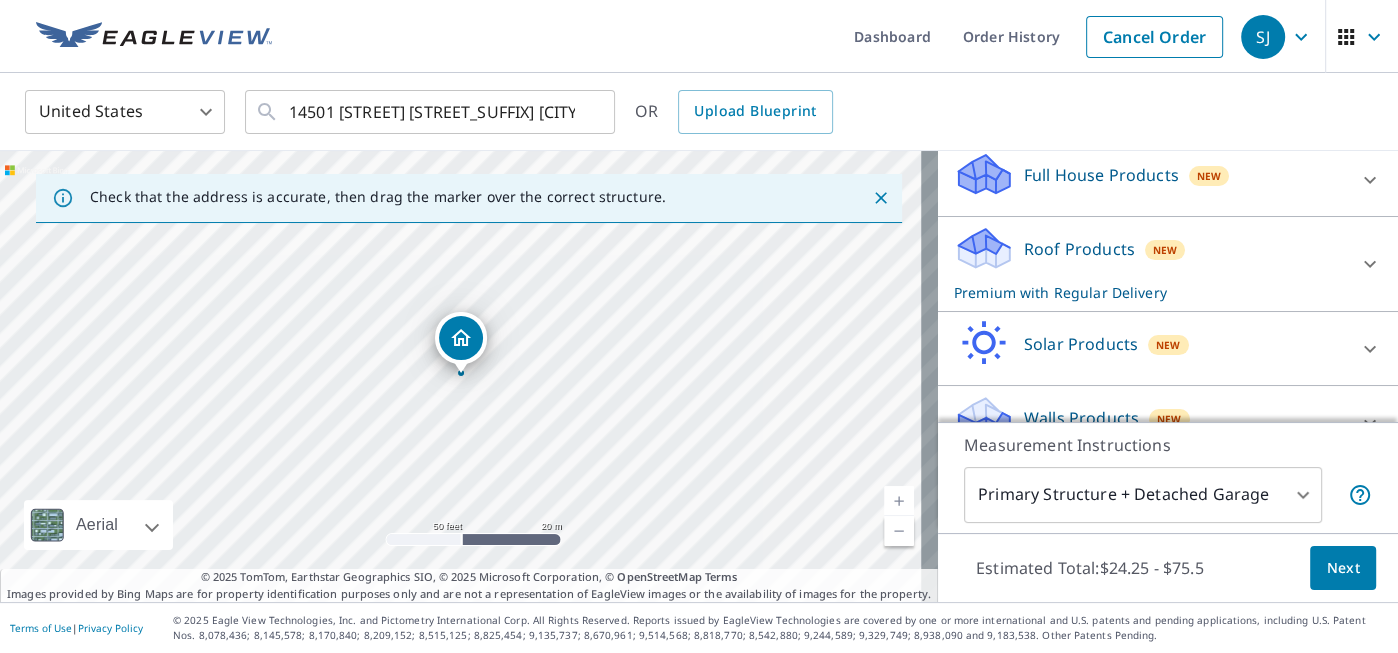 click on "Roof Products" at bounding box center [1079, 249] 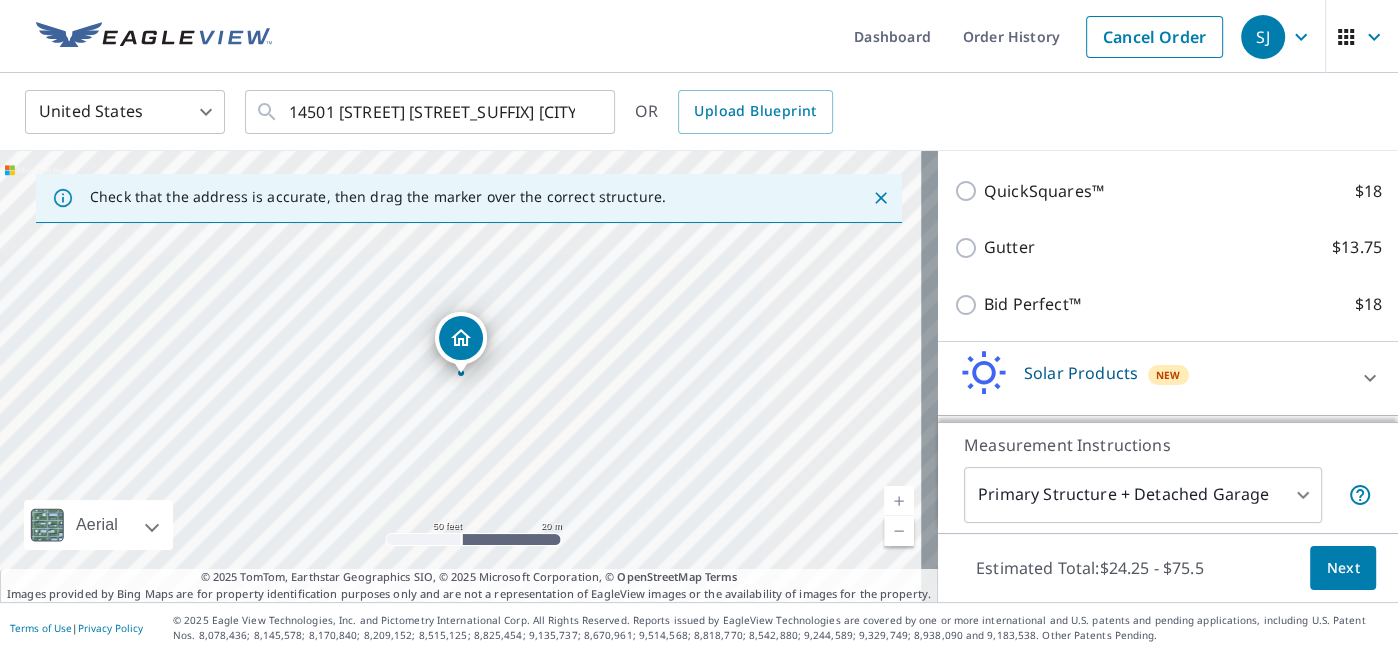 scroll, scrollTop: 481, scrollLeft: 0, axis: vertical 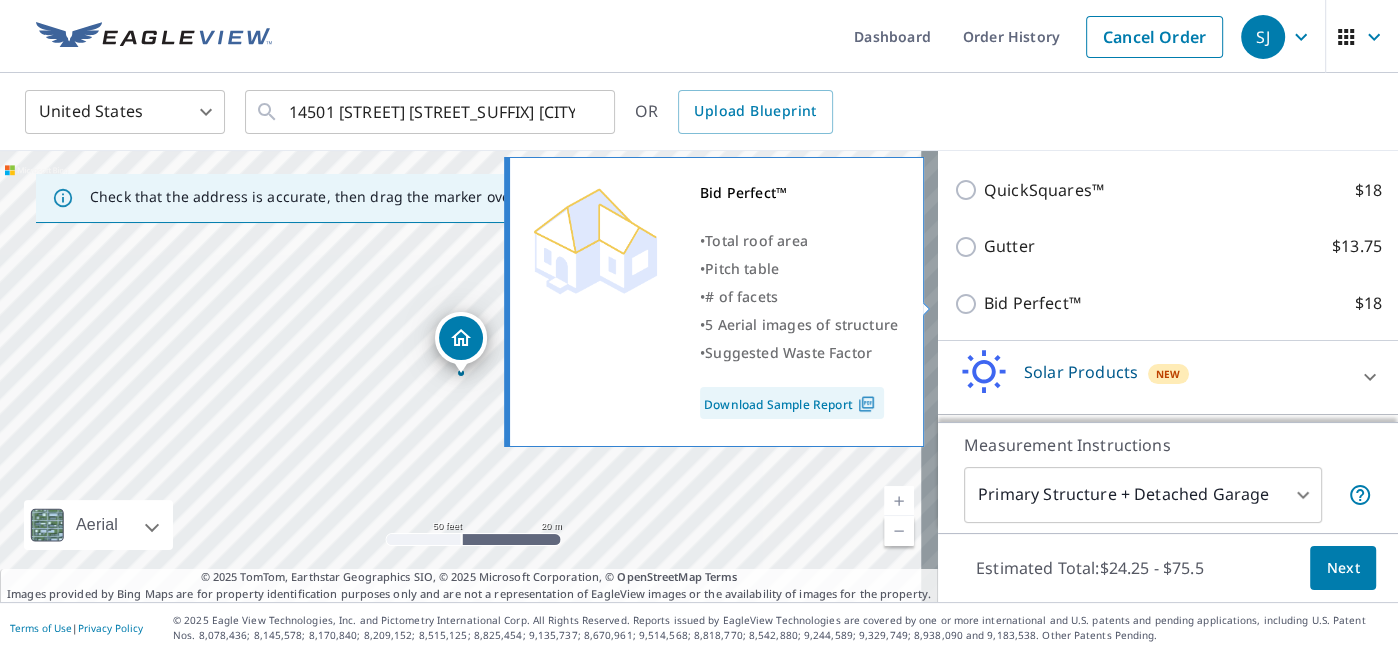 click on "Bid Perfect™" at bounding box center (1032, 303) 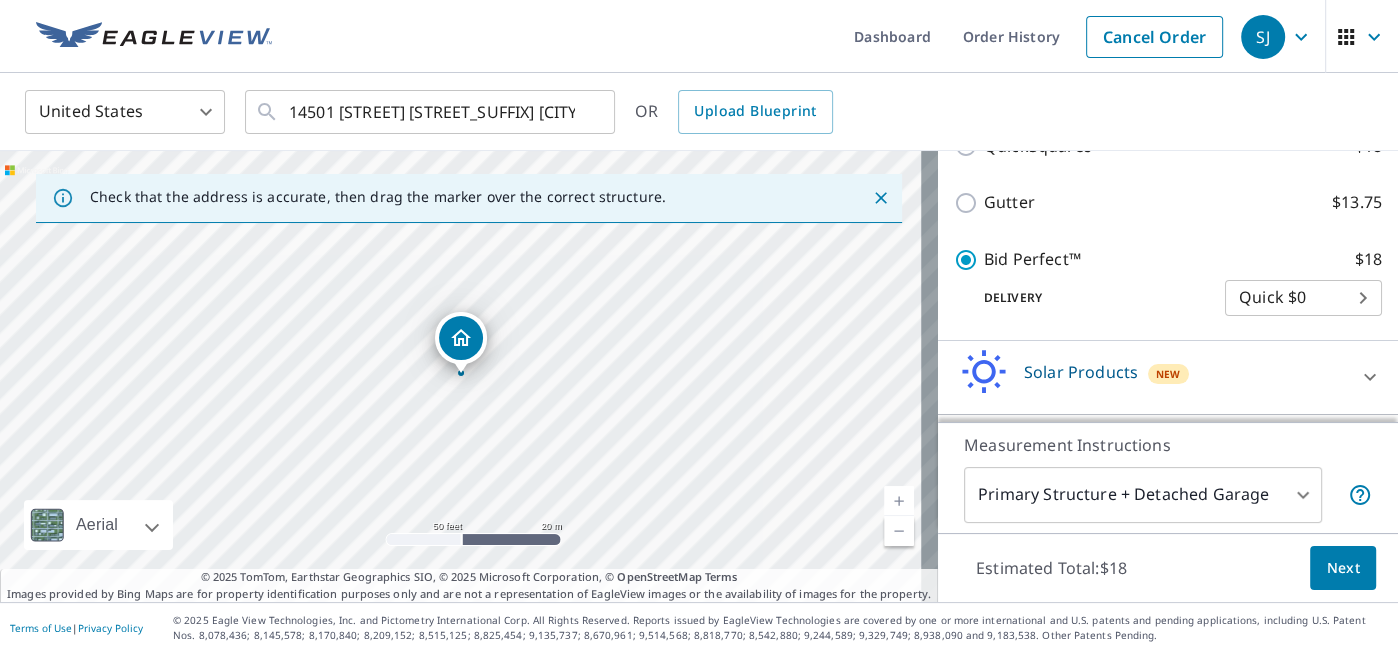 click on "Next" at bounding box center [1343, 568] 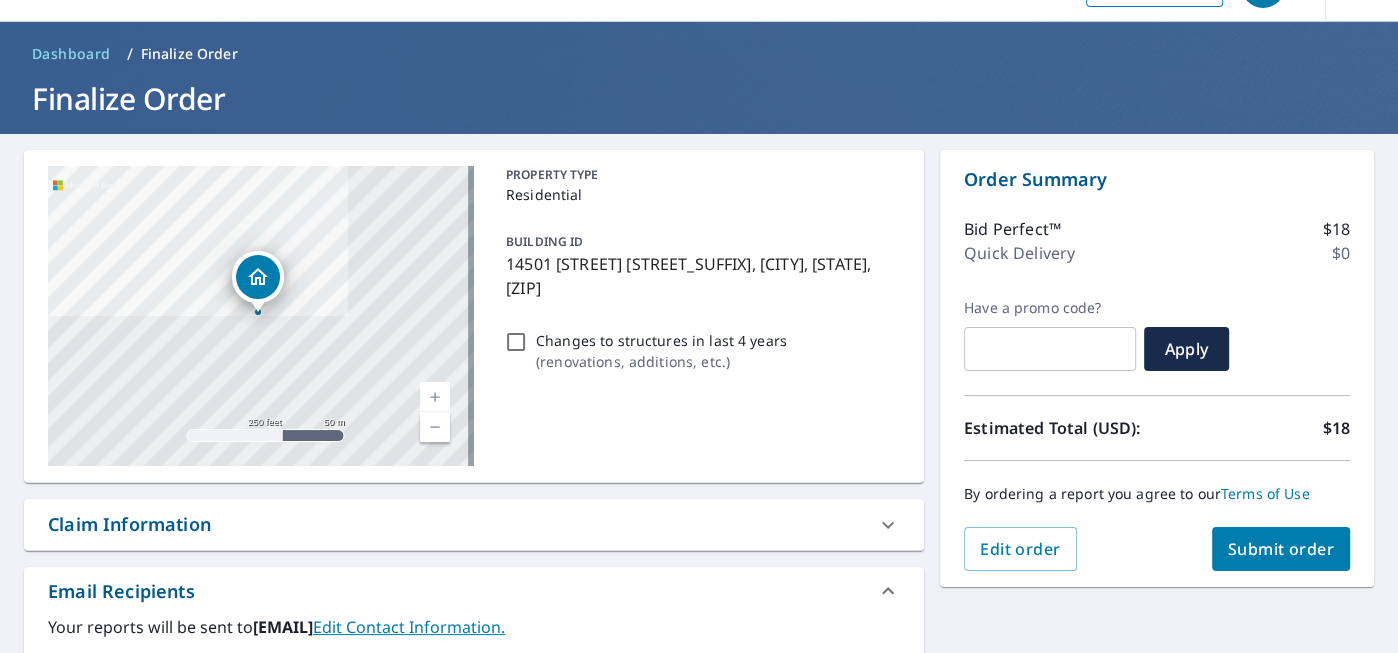 scroll, scrollTop: 80, scrollLeft: 0, axis: vertical 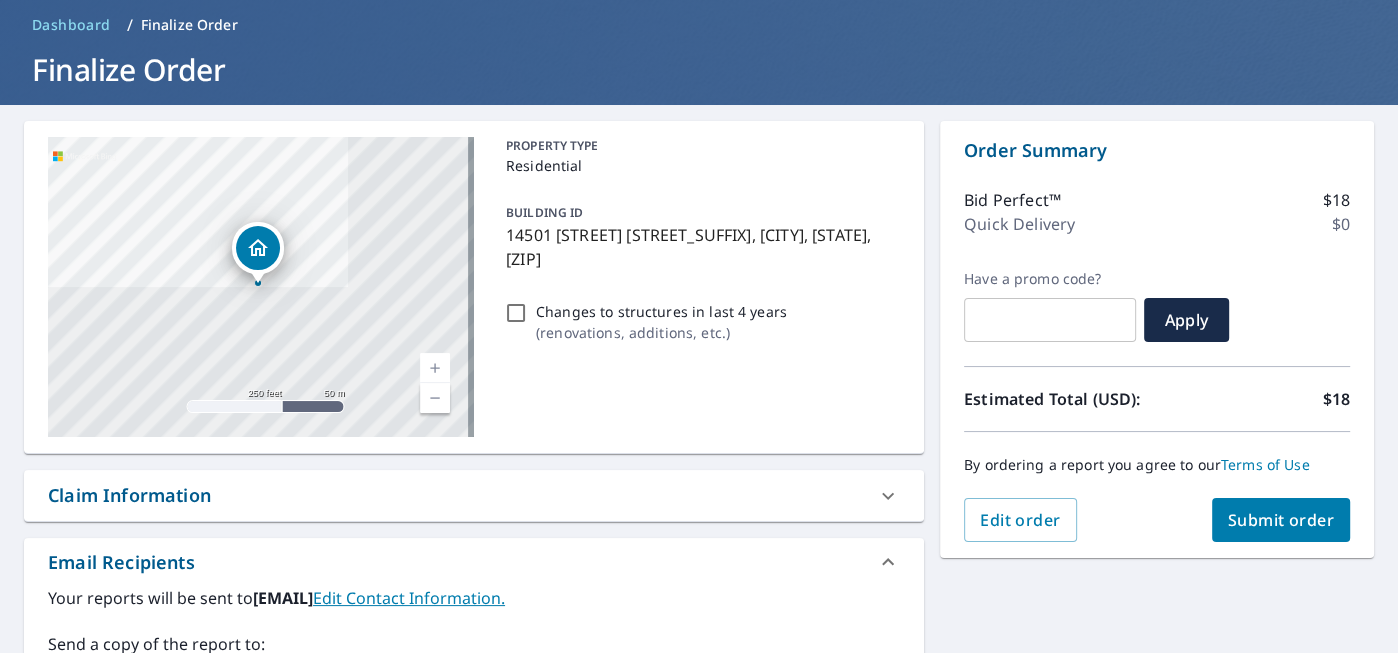 click on "Submit order" at bounding box center [1281, 520] 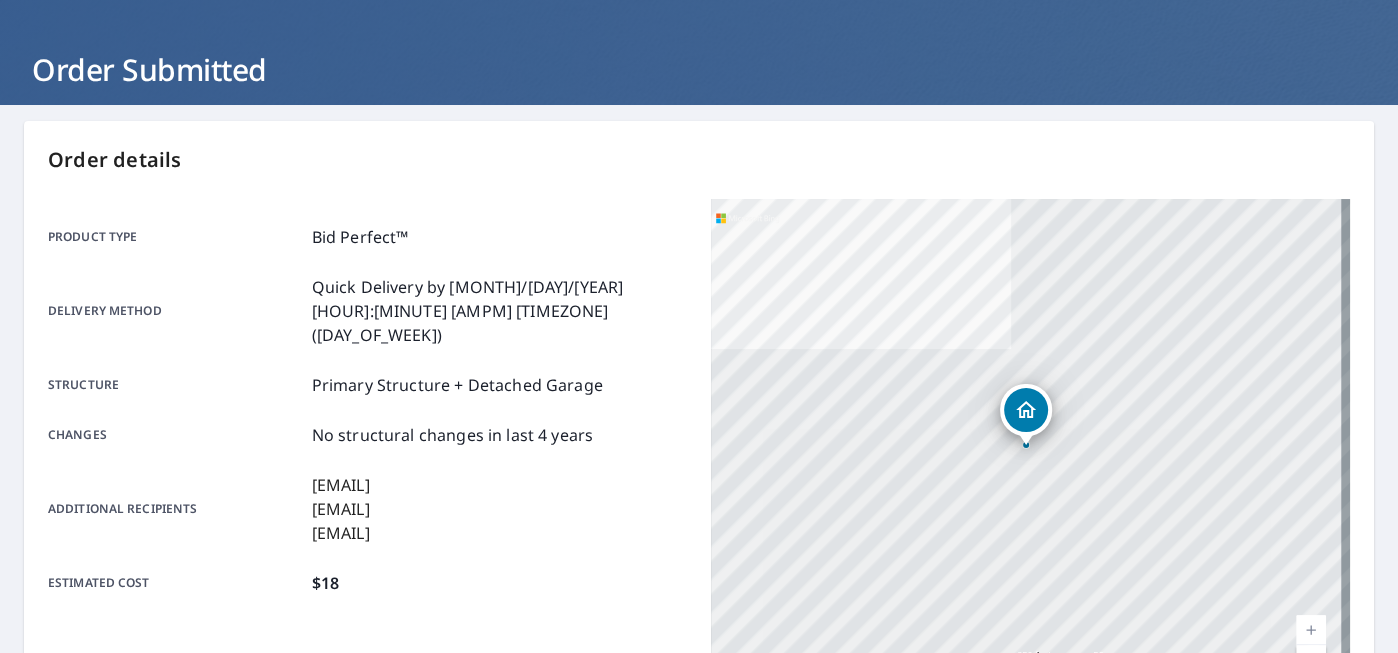 scroll, scrollTop: 0, scrollLeft: 0, axis: both 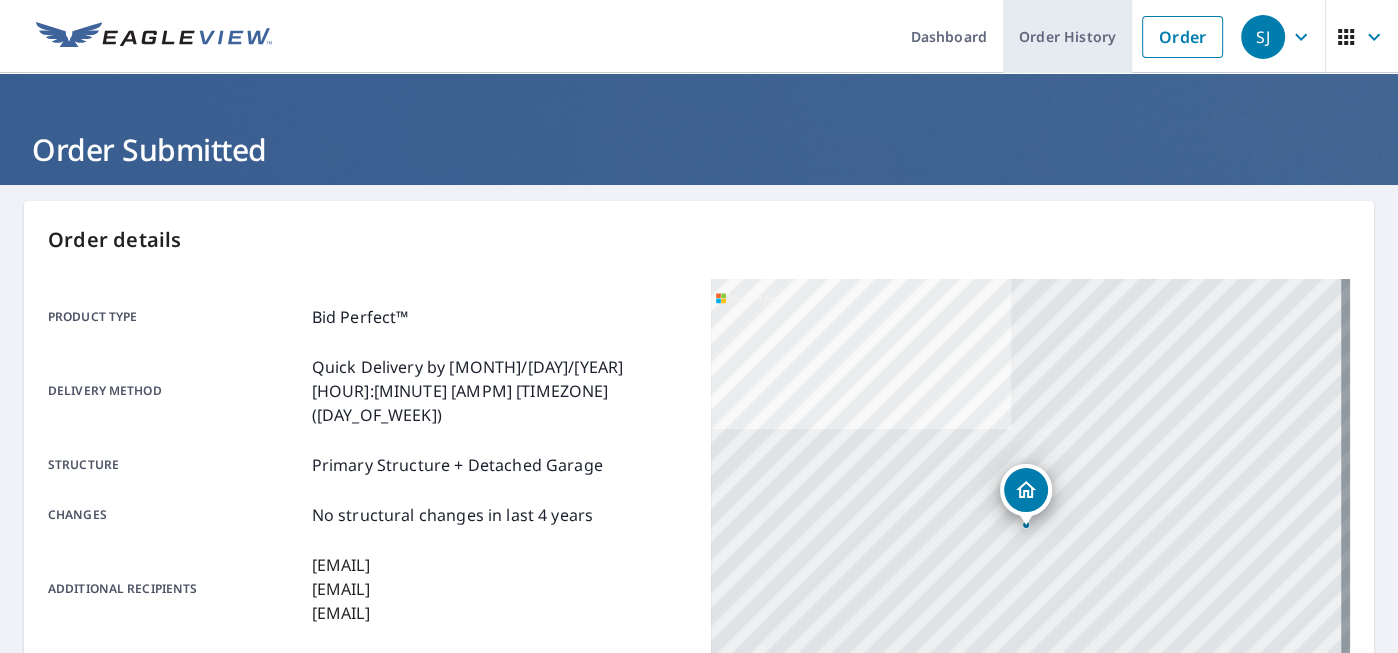 click on "Order History" at bounding box center [1067, 36] 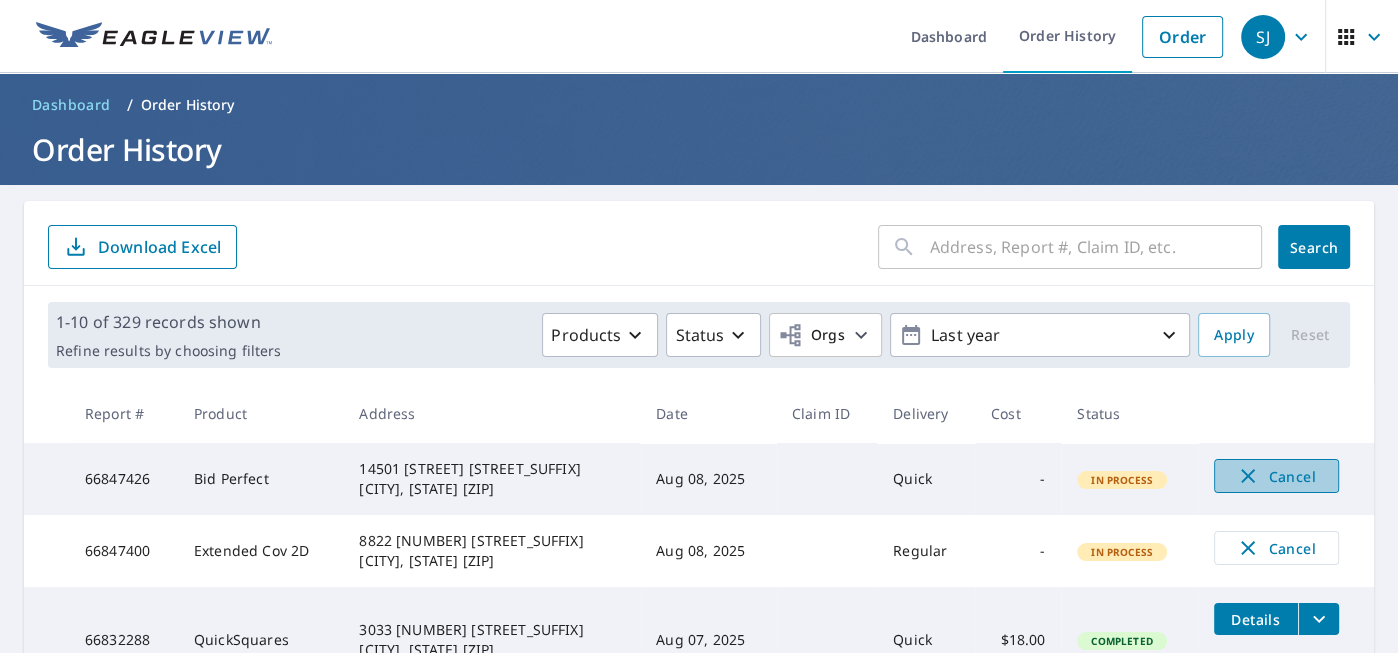 click on "Cancel" at bounding box center [1276, 476] 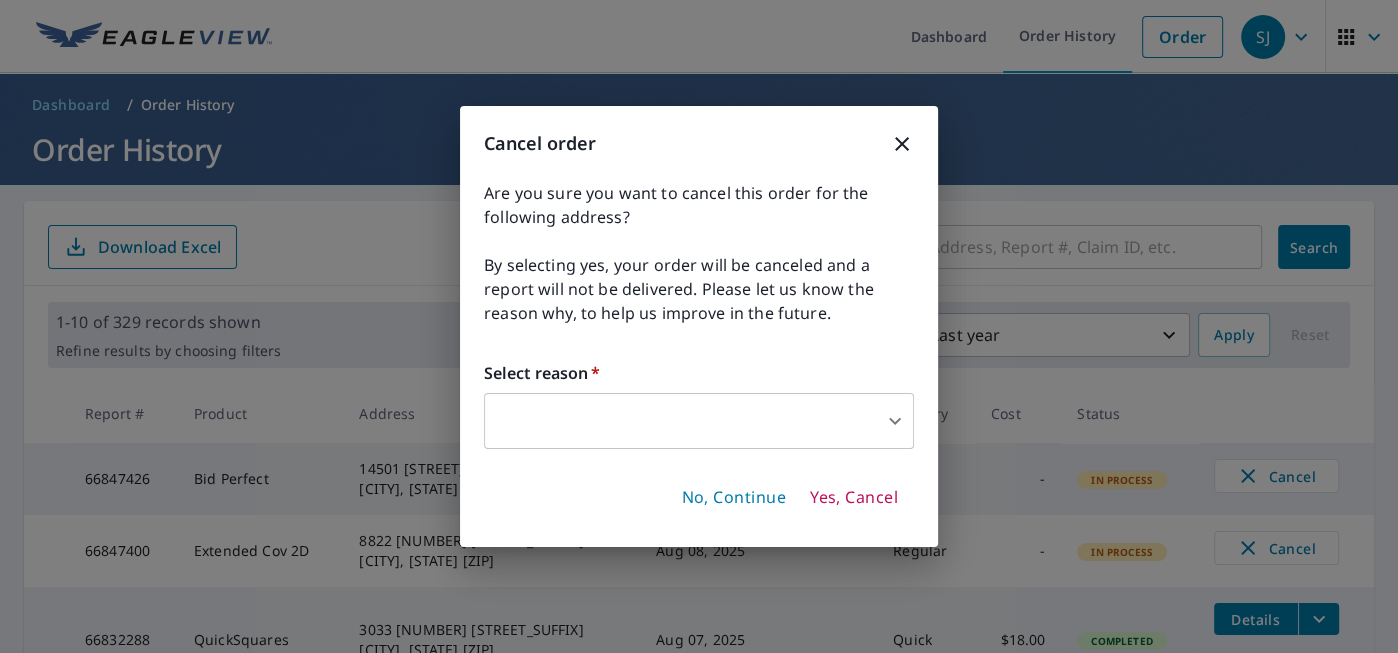 click on "SJ SJ
Dashboard Order History Order SJ Dashboard / Order History Order History ​ Search Download Excel 1-10 of [NUMBER] records shown Refine results by choosing filters Products Status Orgs Last year Apply Reset Report # Product Address Date Claim ID Delivery Cost Status 66847426 Bid Perfect 14501 [STREET] [STREET_SUFFIX]
[CITY], [STATE] [ZIP] [MONTH] [DAY], [YEAR] Quick - In Process Cancel 66847400 Extended Cov 2D 8822 [NUMBER] [STREET_SUFFIX]
[CITY], [STATE] [ZIP] [MONTH] [DAY], [YEAR] Regular - In Process Cancel 66832288 QuickSquares 3033 [NUMBER] [STREET_SUFFIX]
[CITY], [STATE] [ZIP] [MONTH] [DAY], [YEAR] Quick $[PRICE] Completed Details Upgrade 66832264 Bid Perfect 11438 [STREET] [STREET_SUFFIX]
[CITY], [STATE] [ZIP] [MONTH] [DAY], [YEAR] Quick $[PRICE] Completed Details Upgrade 66832243 Bid Perfect 30630 [NUMBER] [STREET_SUFFIX]
[CITY], [STATE] [ZIP] [MONTH] [DAY], [YEAR] Quick $[PRICE] Completed Details Upgrade 66793661 Premium 2907 [STREET] [STREET_SUFFIX]
[CITY], [STATE] [ZIP] [MONTH] [DAY], [YEAR] Regular $[PRICE] Completed Details 66770194 Bid Perfect 12012 [STREET] [STREET_SUFFIX]
[CITY], [STATE] [ZIP] [MONTH] [DAY], [YEAR] Quick $[PRICE] Completed Details Upgrade 66770159 Bid Perfect 10" at bounding box center (699, 326) 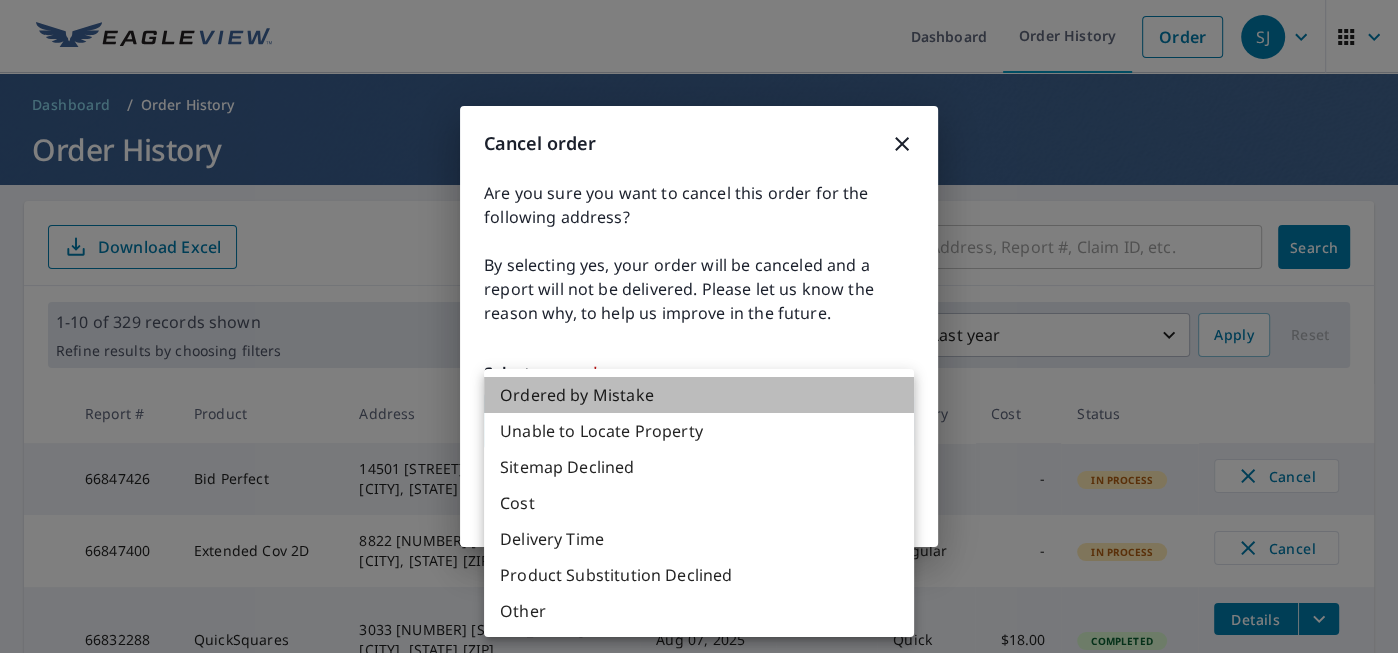 click on "Ordered by Mistake" at bounding box center [699, 395] 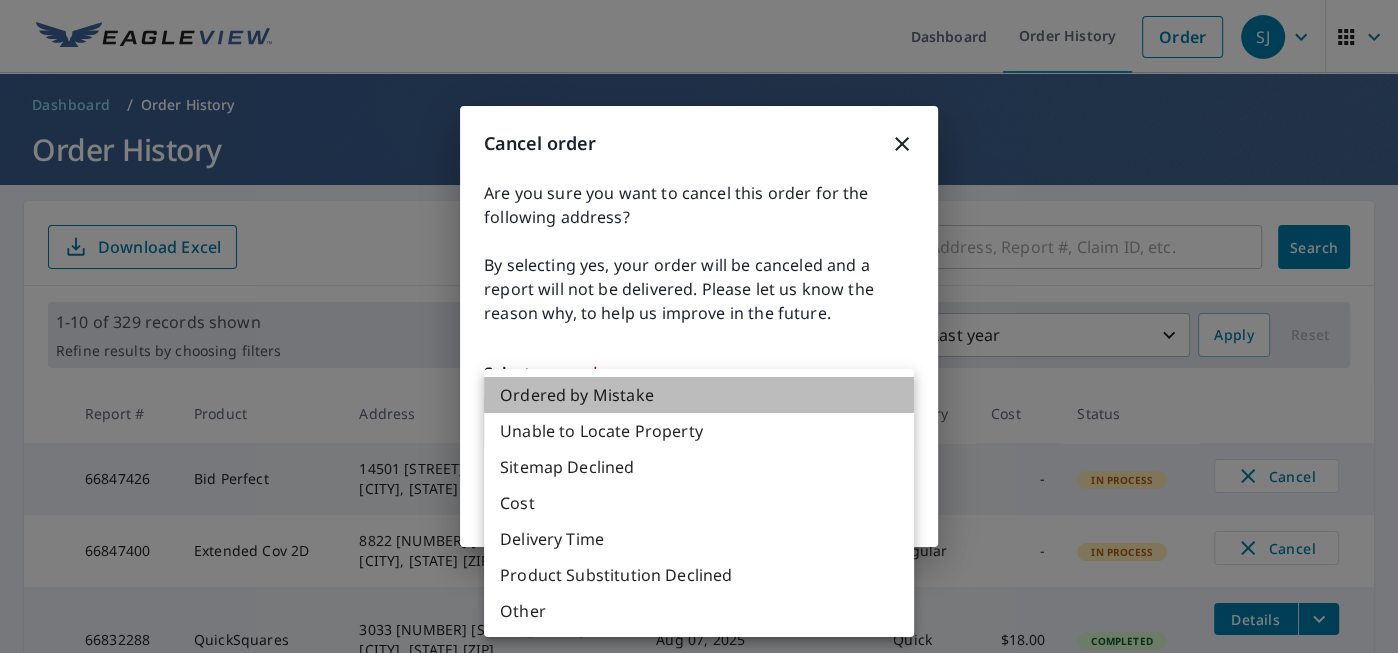 type on "30" 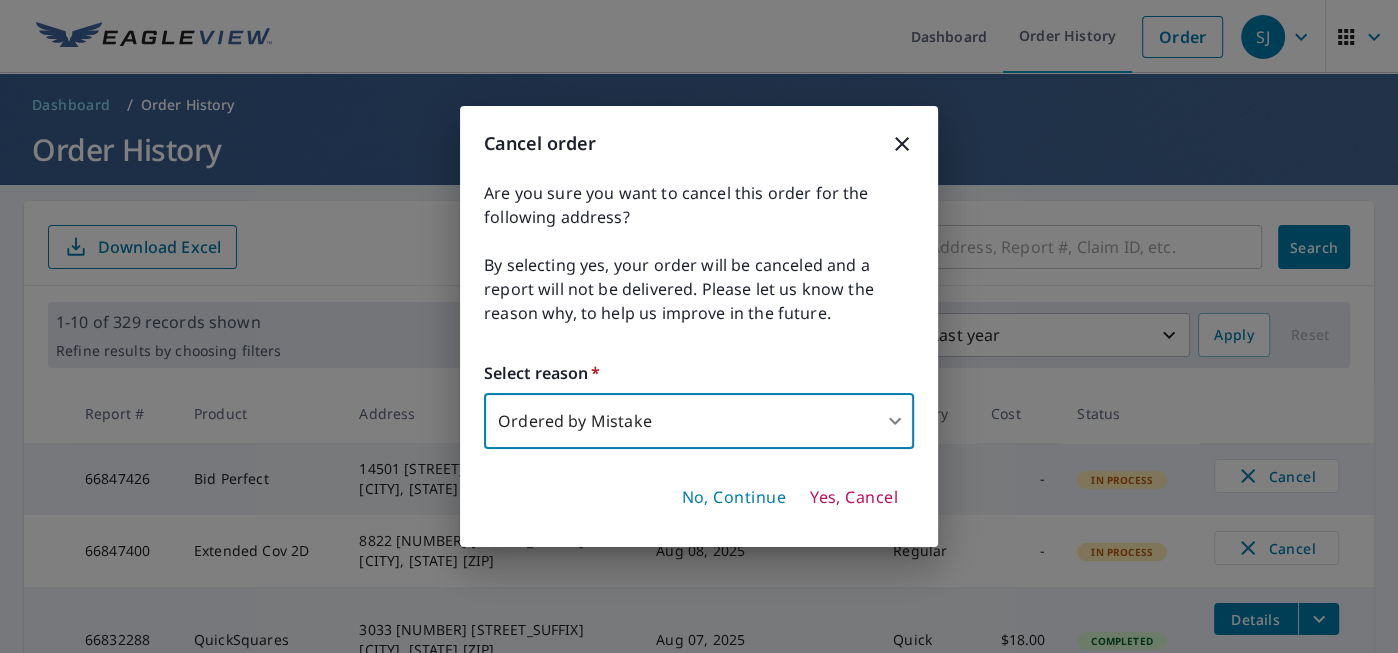 click on "Yes, Cancel" at bounding box center (854, 498) 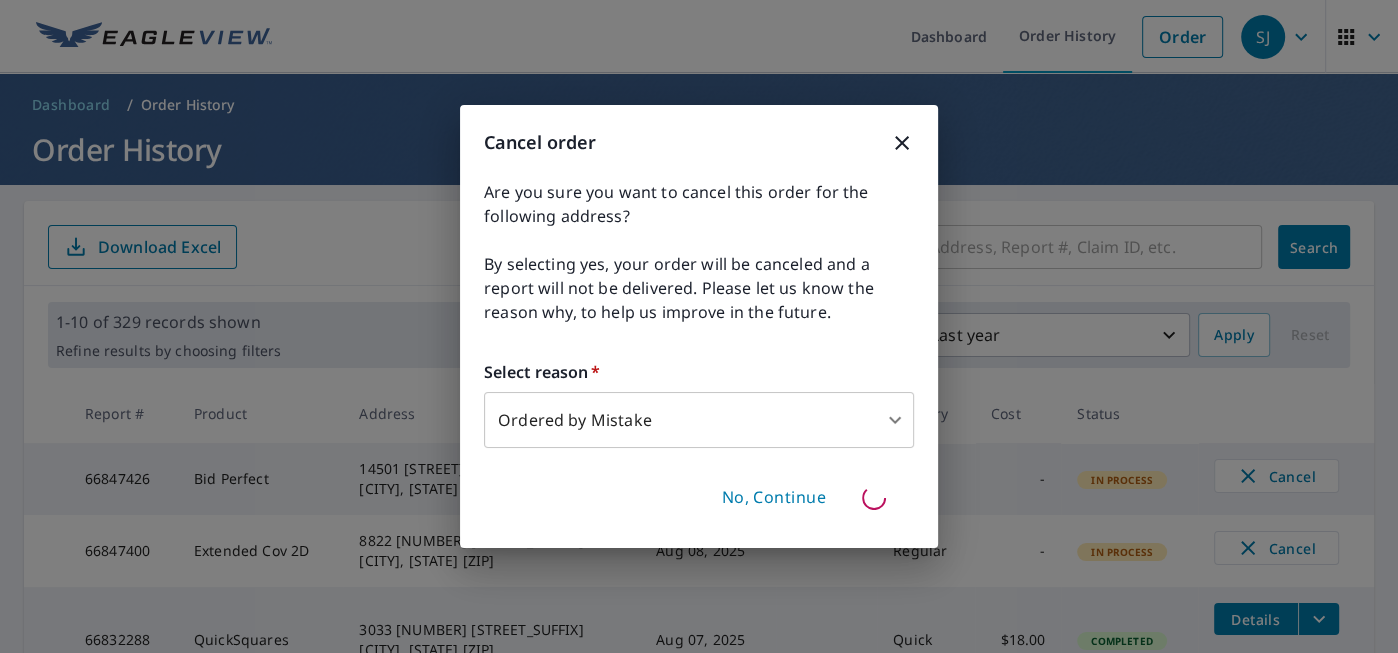 type 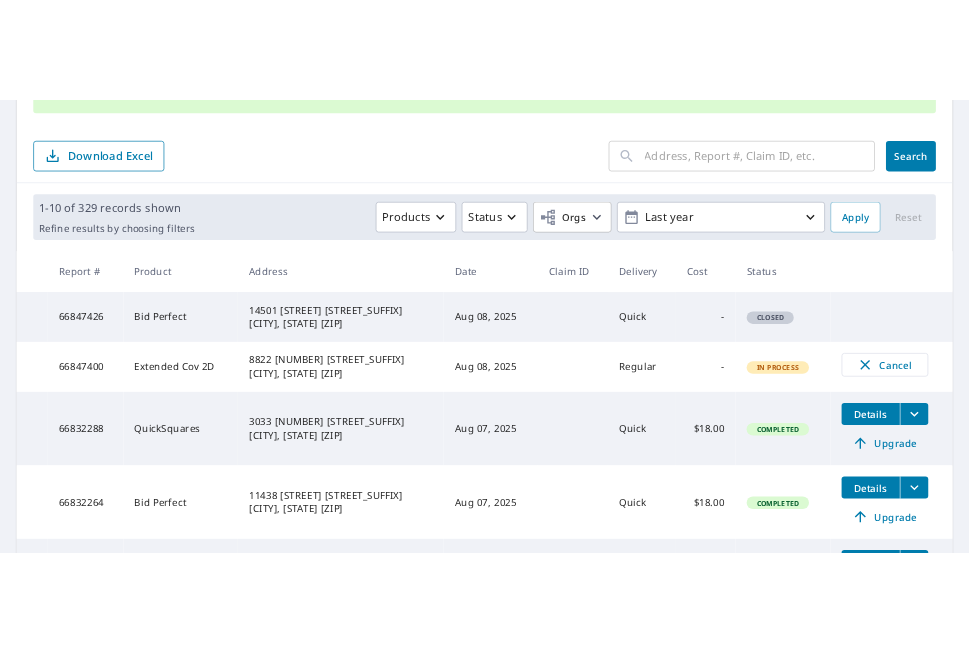 scroll, scrollTop: 315, scrollLeft: 0, axis: vertical 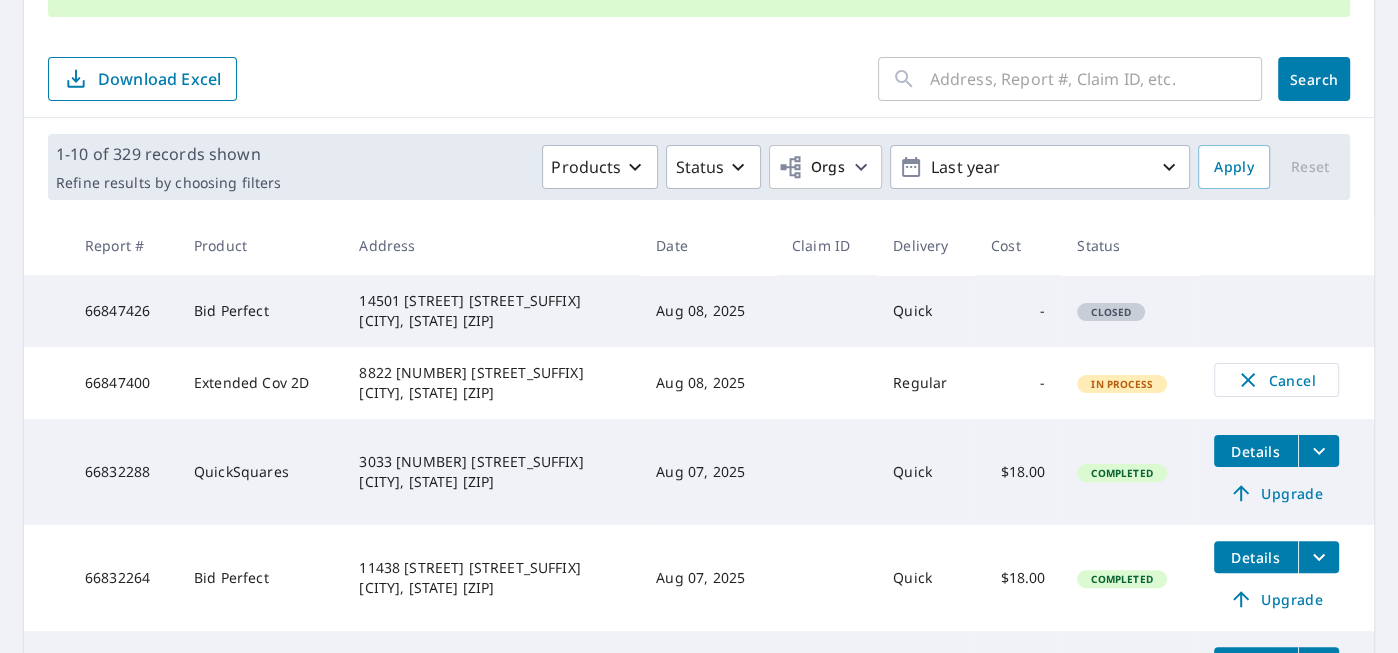 click 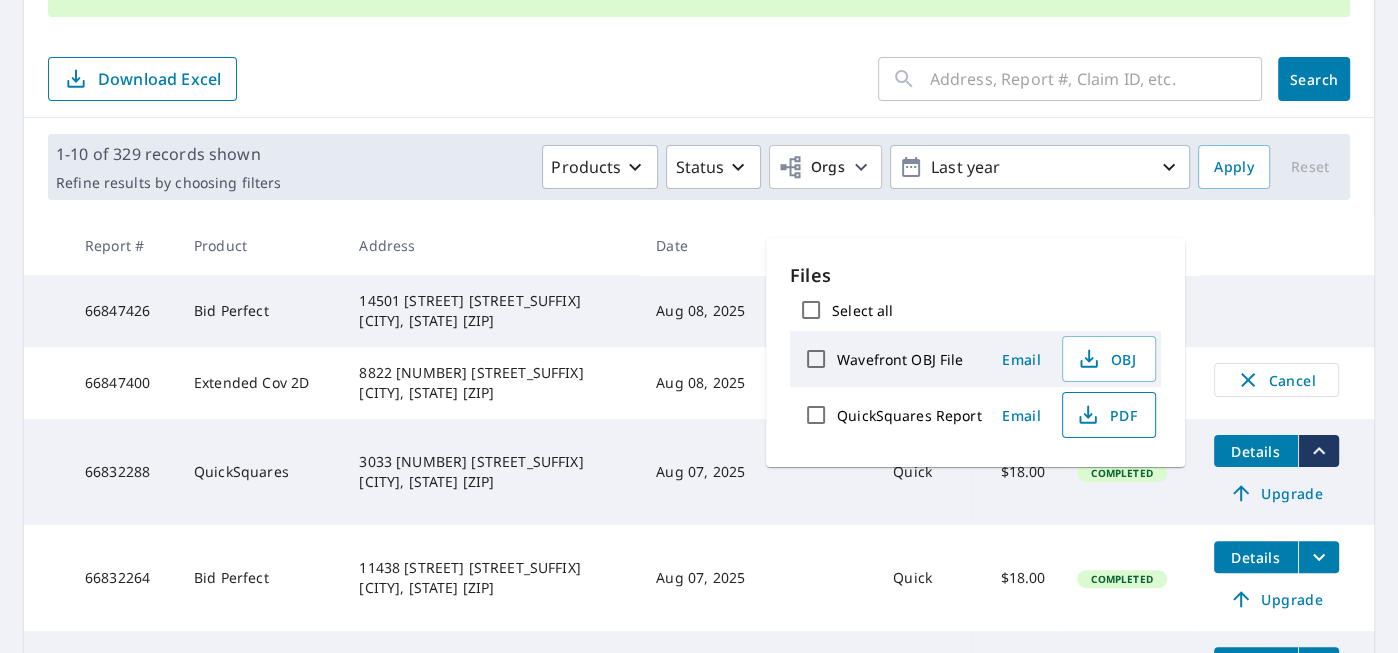 click on "PDF" at bounding box center [1107, 415] 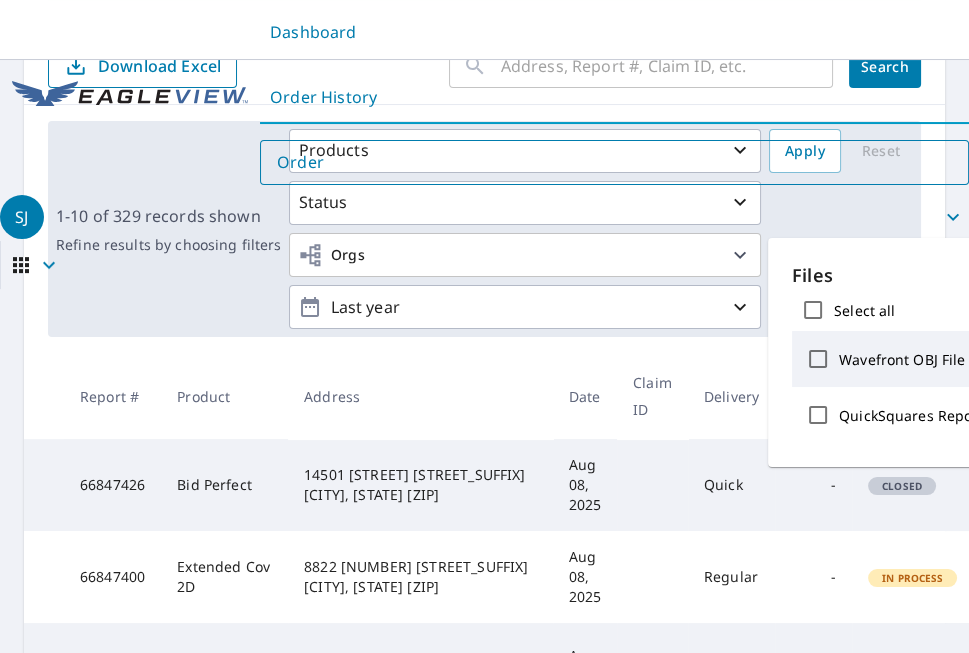 scroll, scrollTop: 302, scrollLeft: 0, axis: vertical 